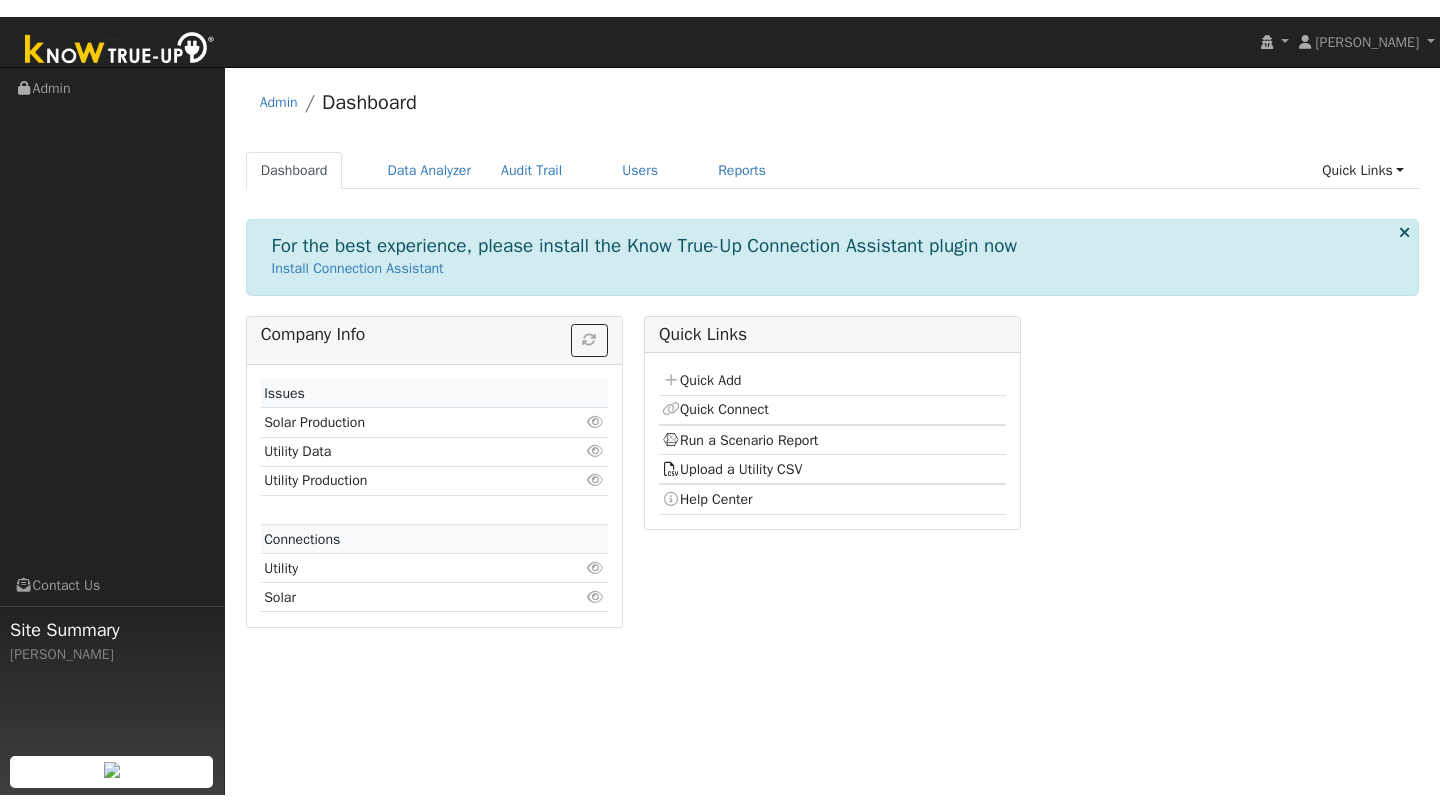 scroll, scrollTop: 0, scrollLeft: 0, axis: both 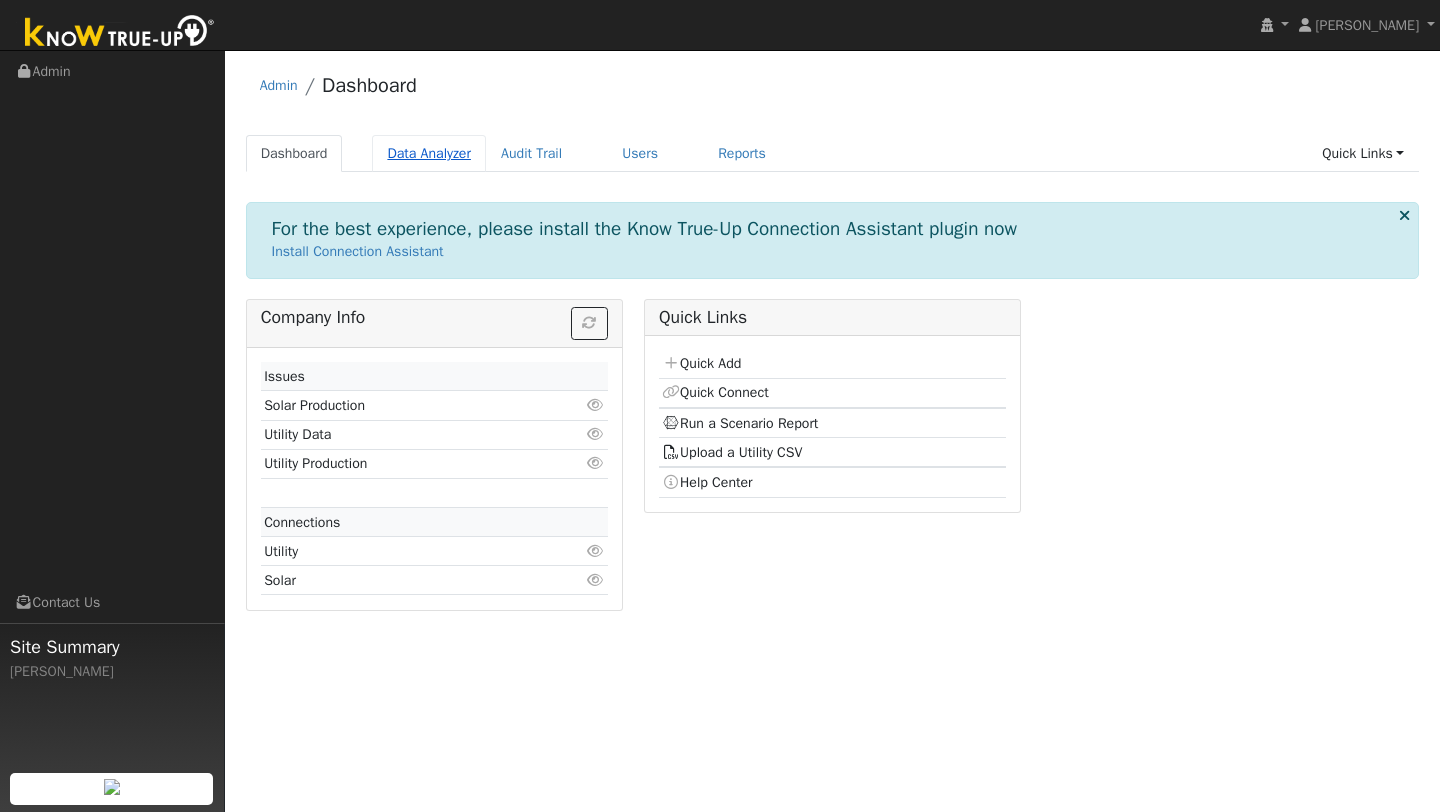 click on "Data Analyzer" at bounding box center [429, 153] 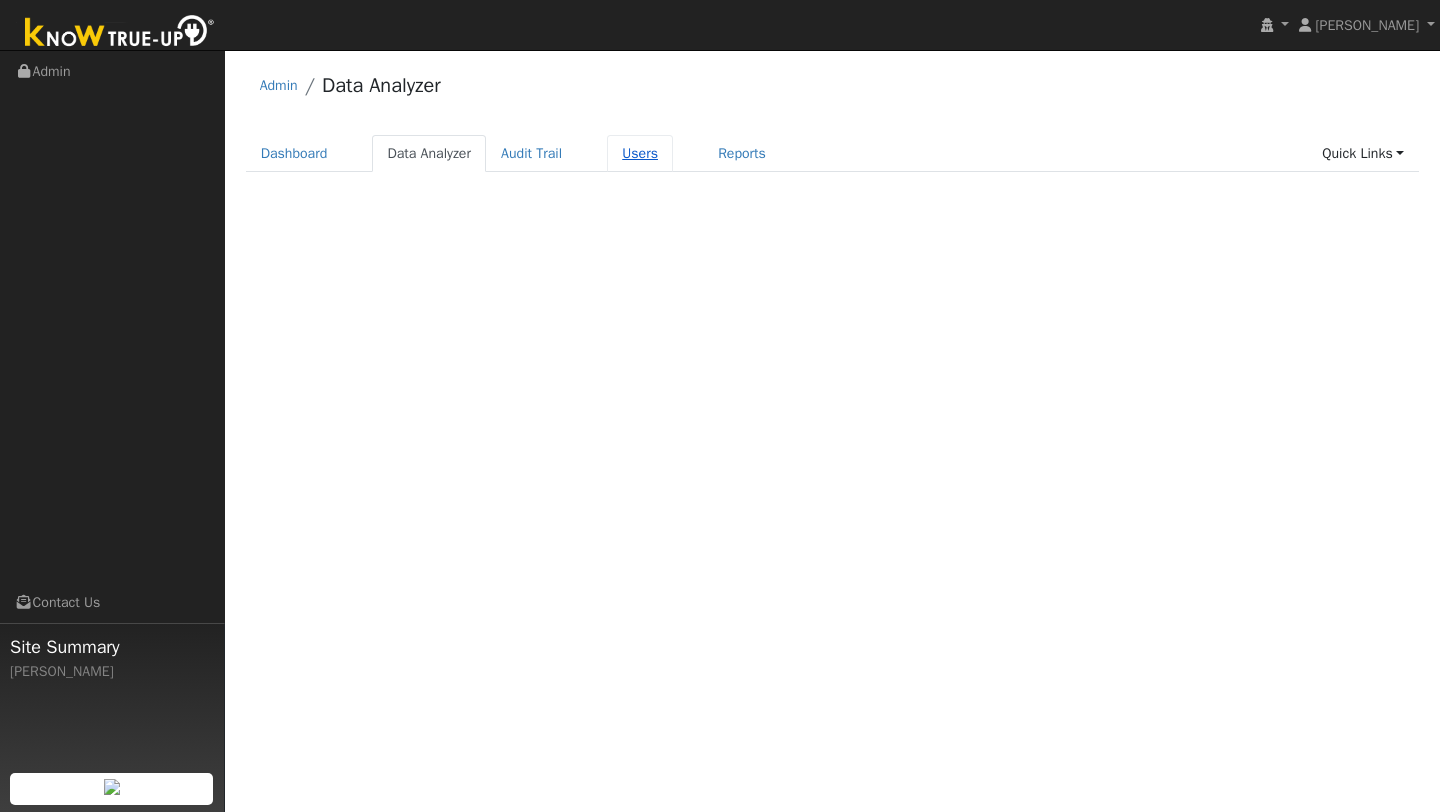scroll, scrollTop: 0, scrollLeft: 0, axis: both 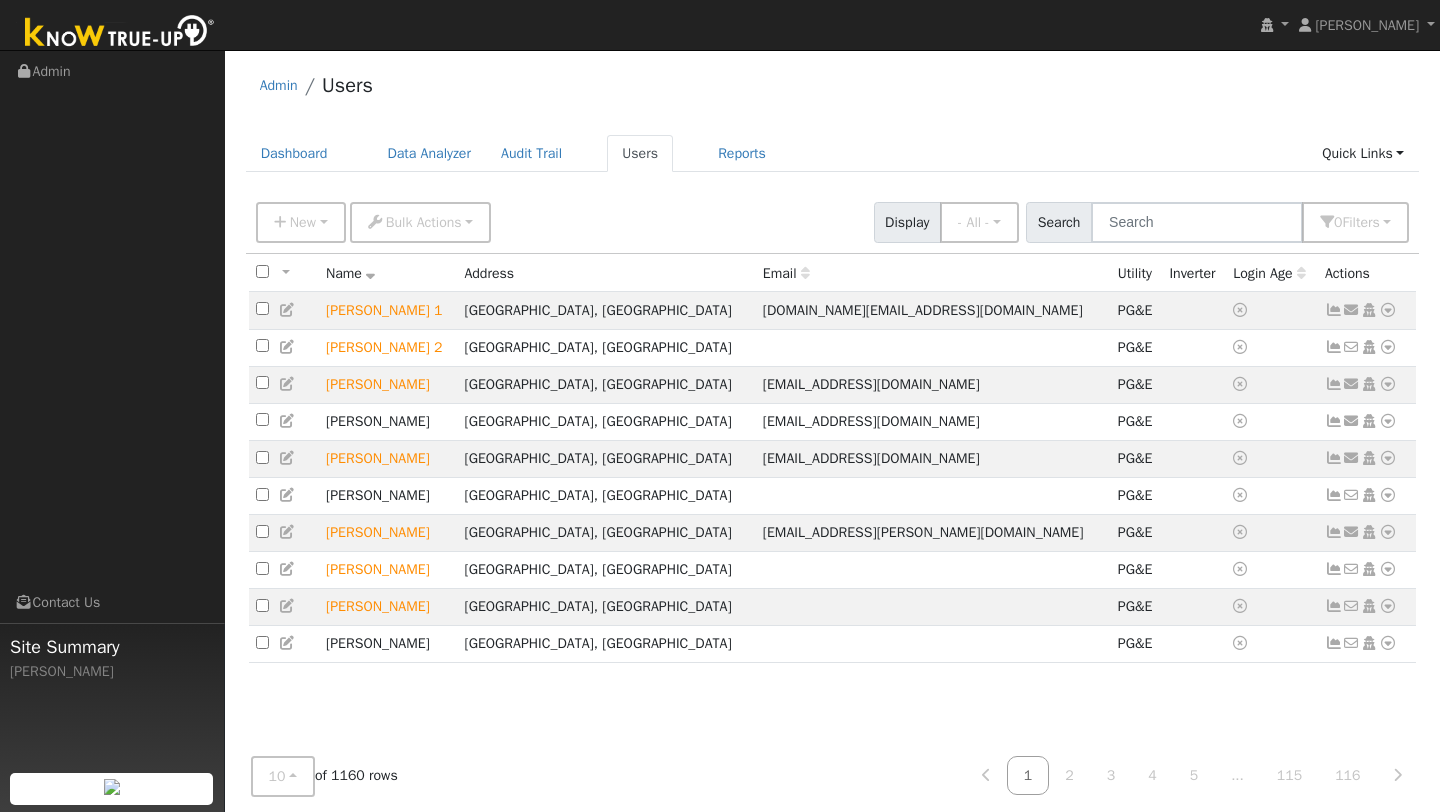 click on "New Add User Quick Add Quick Connect Quick Convert Lead   Bulk Actions Send Email Assign Fields Export CSV Import CSV Disconnect Users Delete Users Display - All - - All - Customers Leads Staff Search  0  Filter s  My accounts Role   Show - All -  Show Leads  Admin  Billing Admin  Account Manager  Manager  Salesperson  Owner  None  Any Utility   None  Any  Any Connection Solar   None  Any Trial   Trials Only  Expired Trials Only  Active Trials Only Access   Access Only  Expired Access Only  Active Access Only Advanced Filter Clear All" at bounding box center (832, 219) 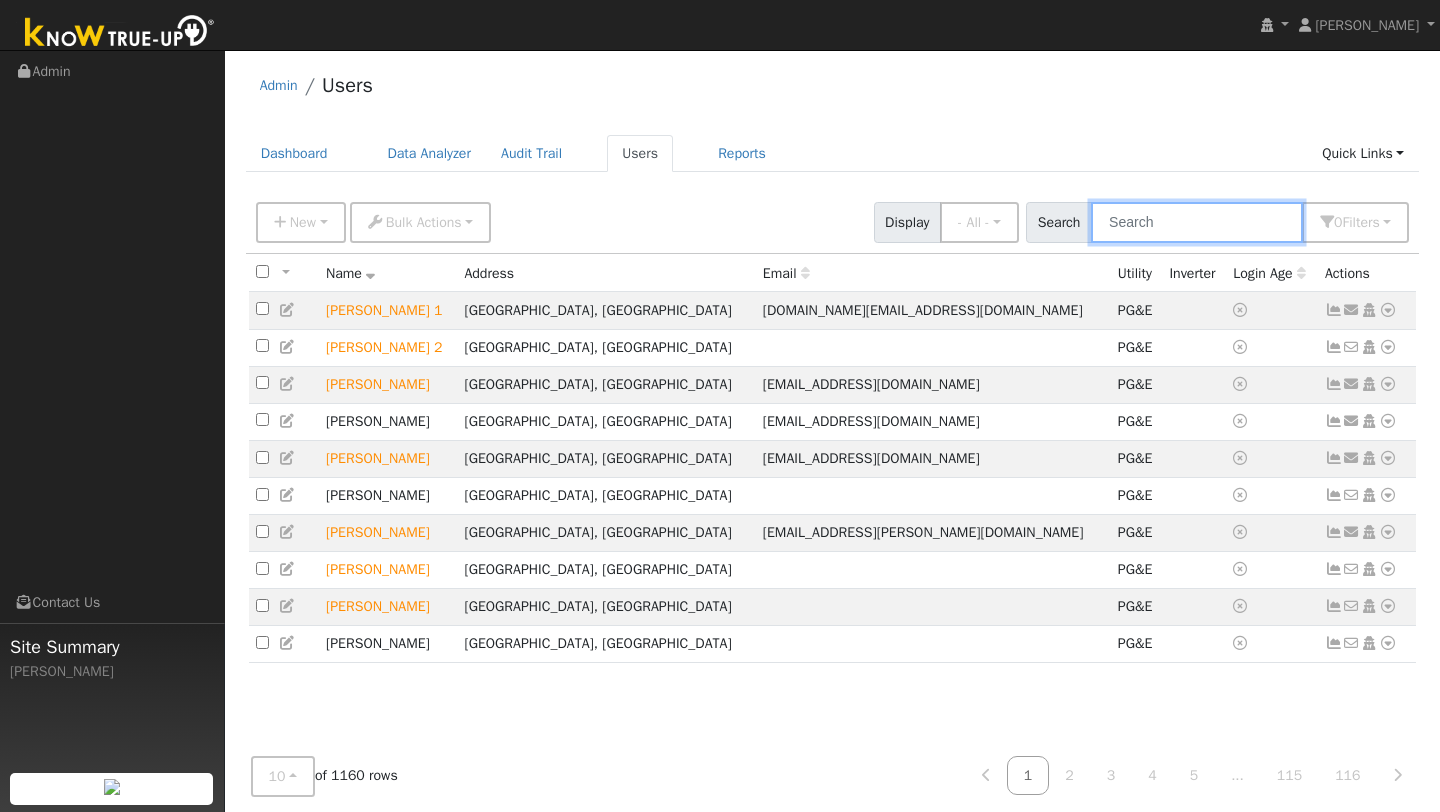 click at bounding box center [1197, 222] 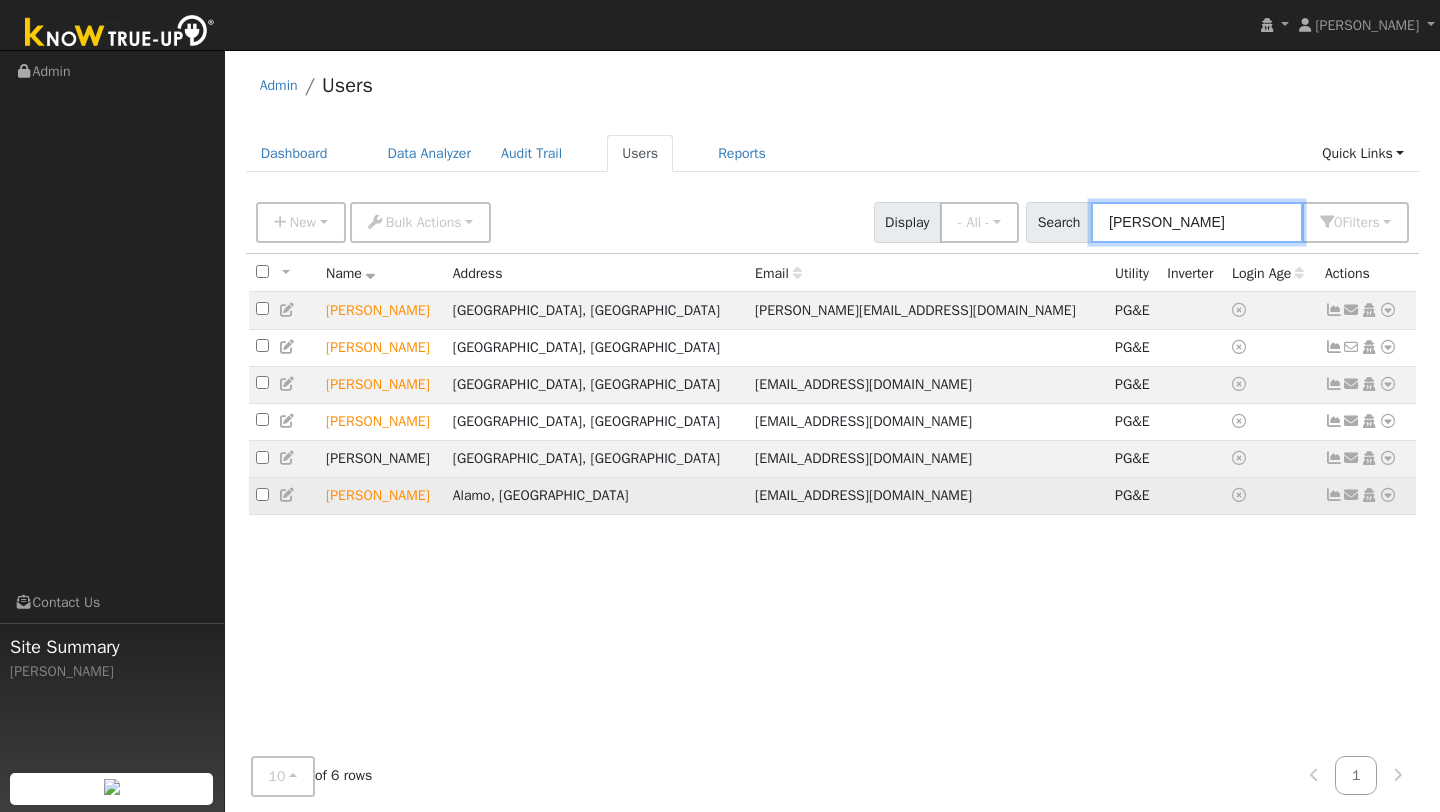 type on "julie" 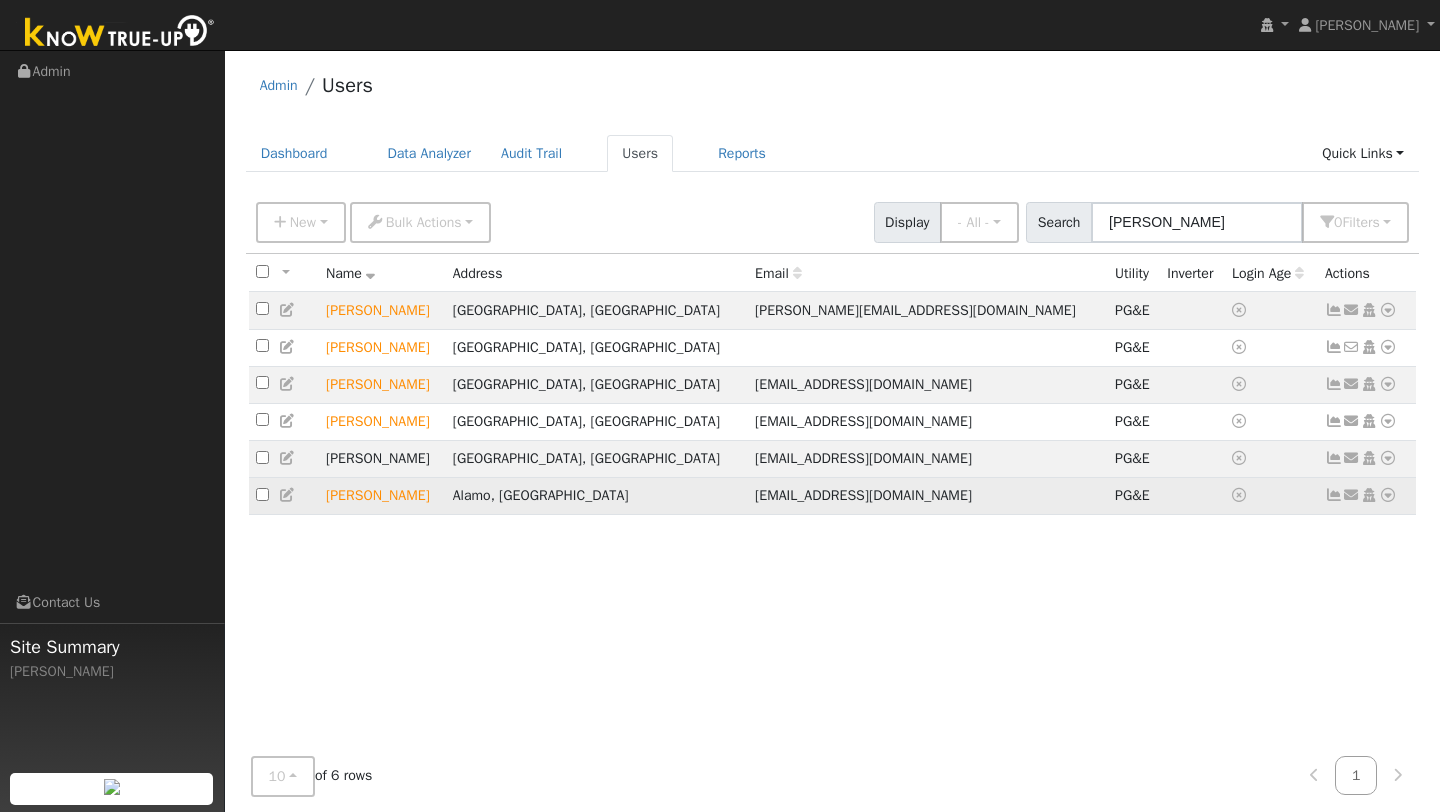 click at bounding box center (1388, 495) 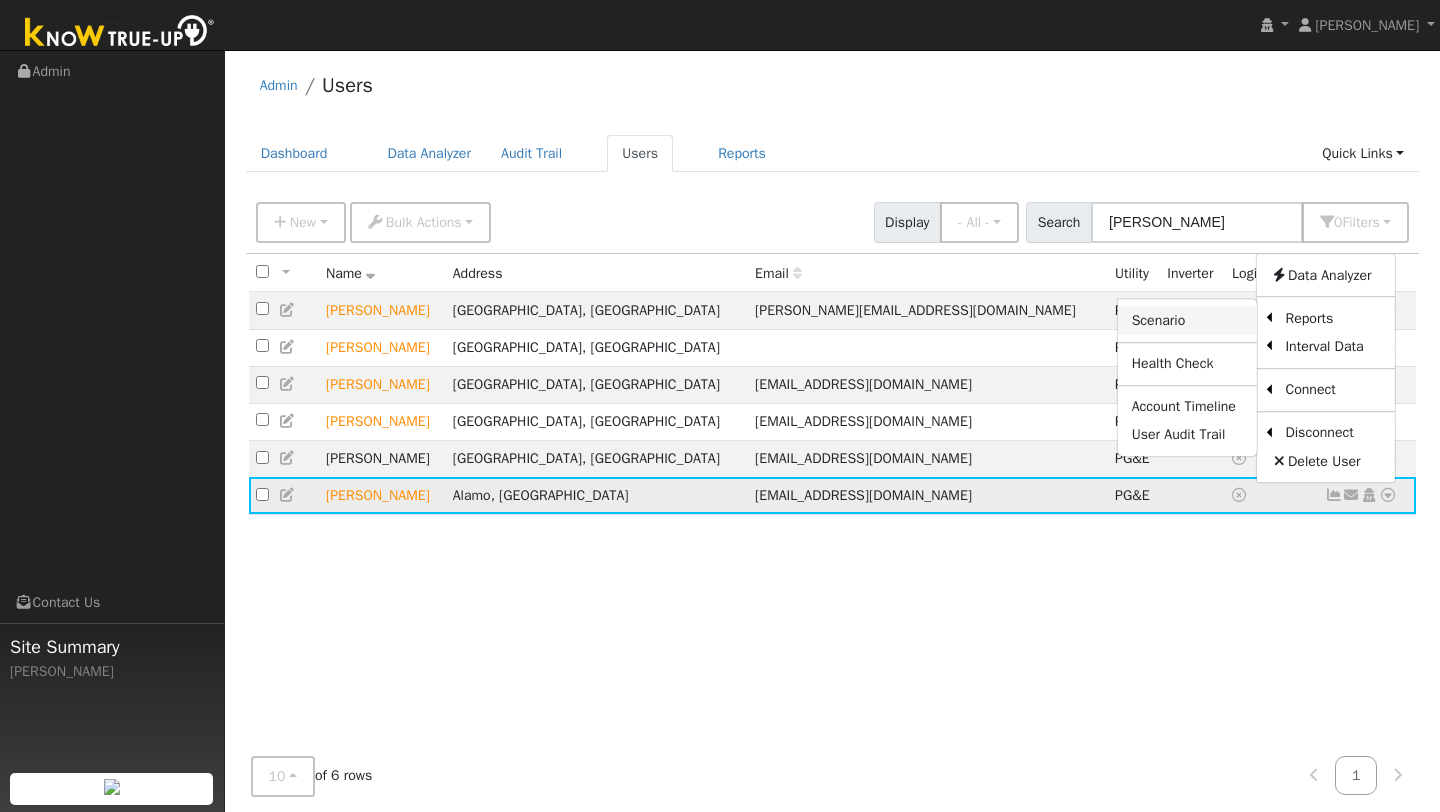 click on "Scenario" at bounding box center [1187, 321] 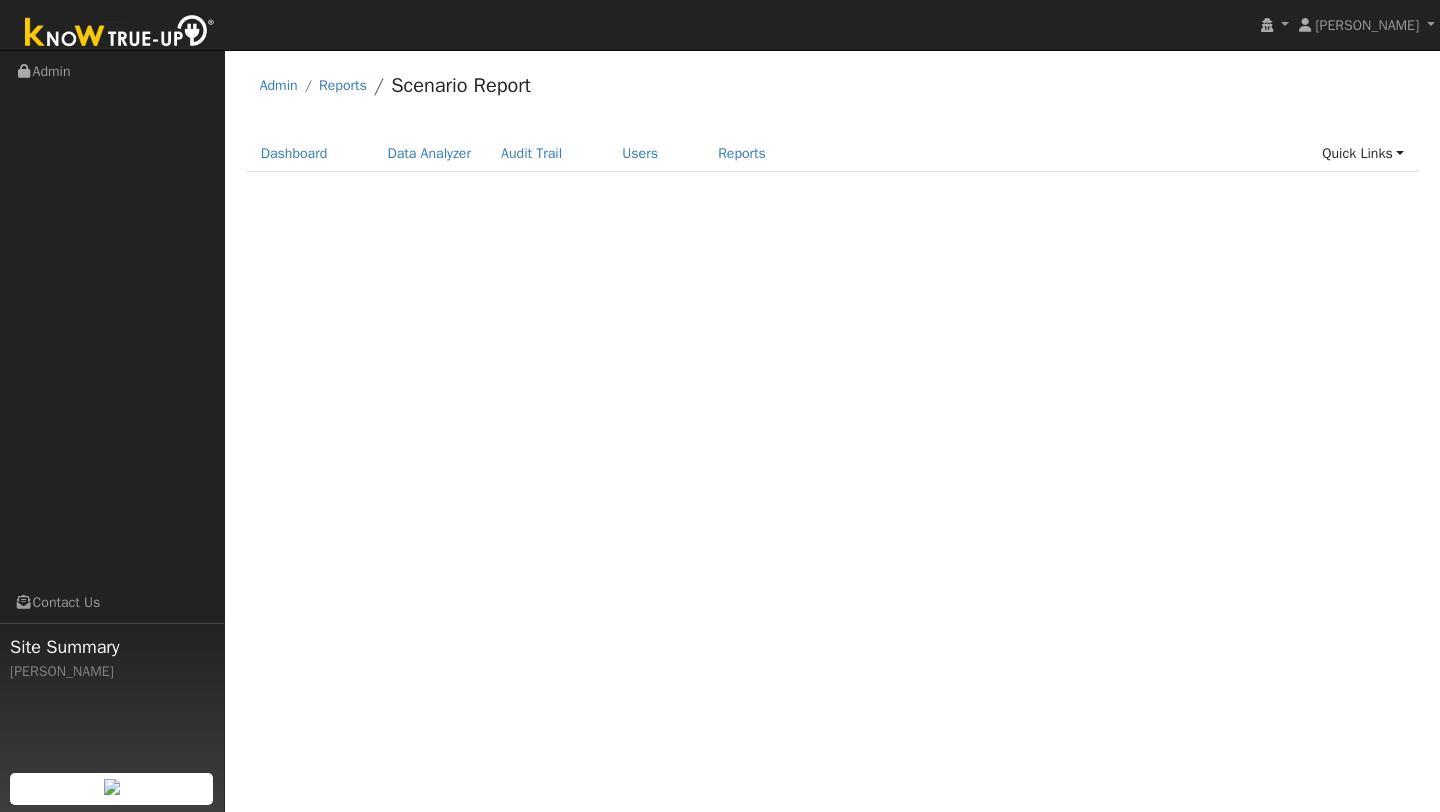scroll, scrollTop: 0, scrollLeft: 0, axis: both 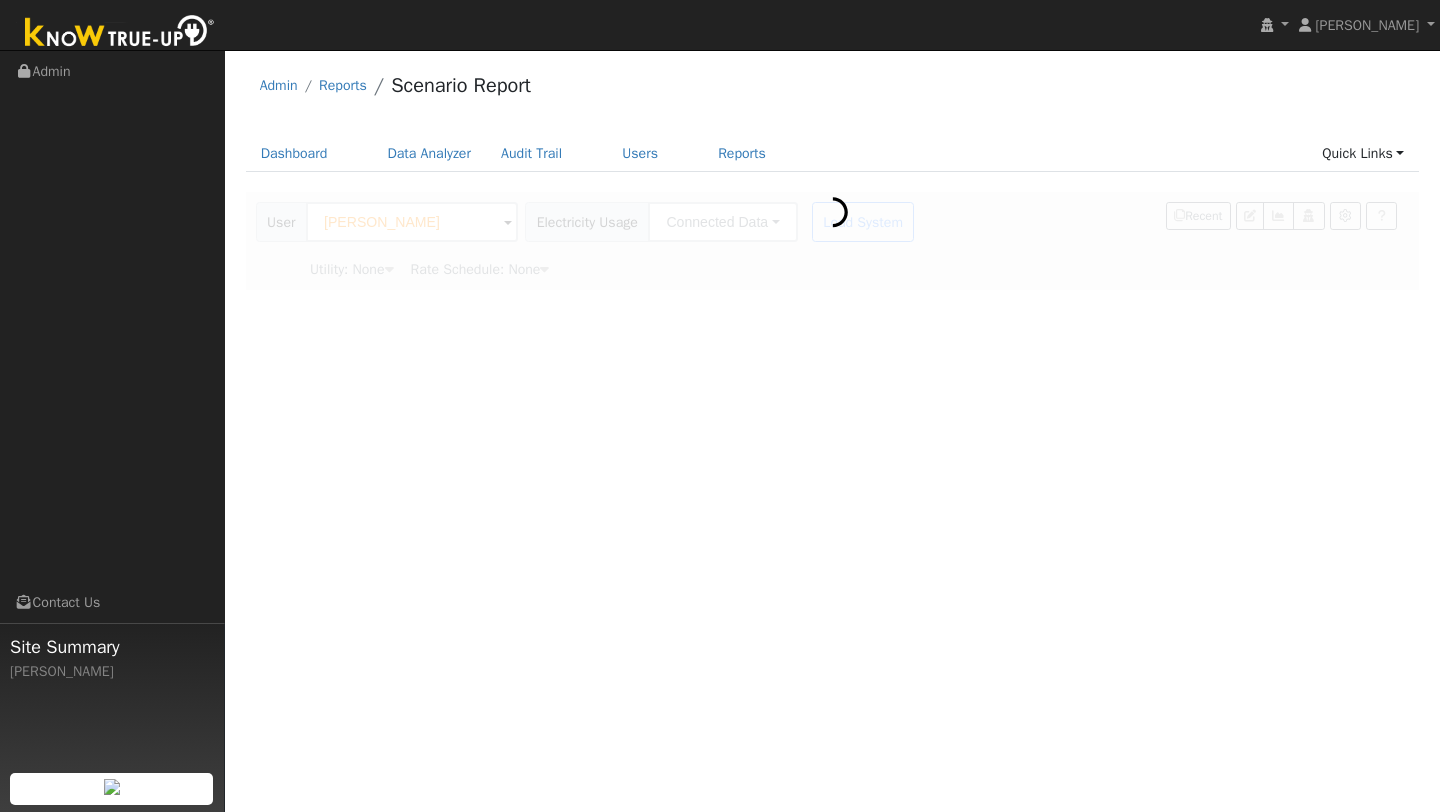 type on "Pacific Gas & Electric" 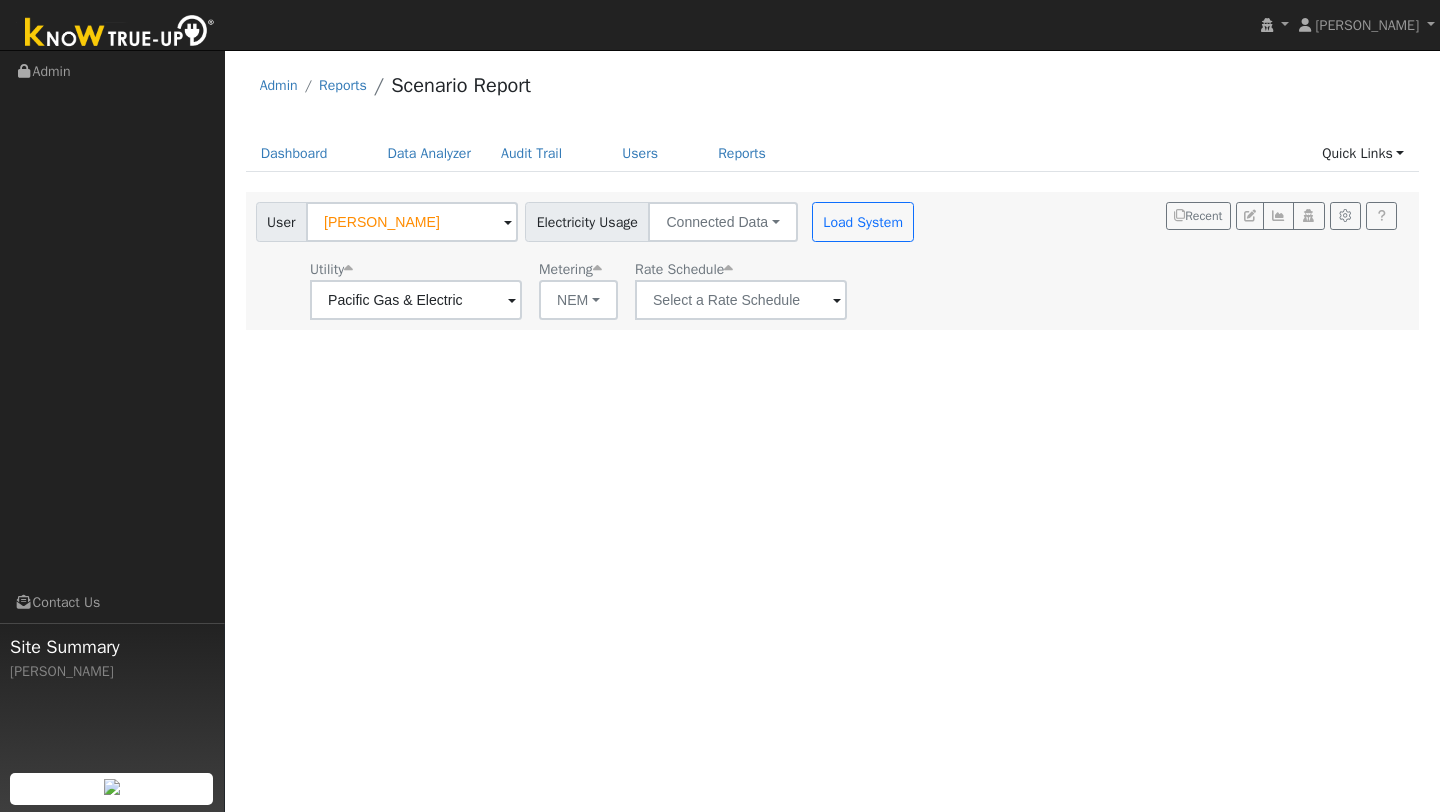 click at bounding box center (728, 269) 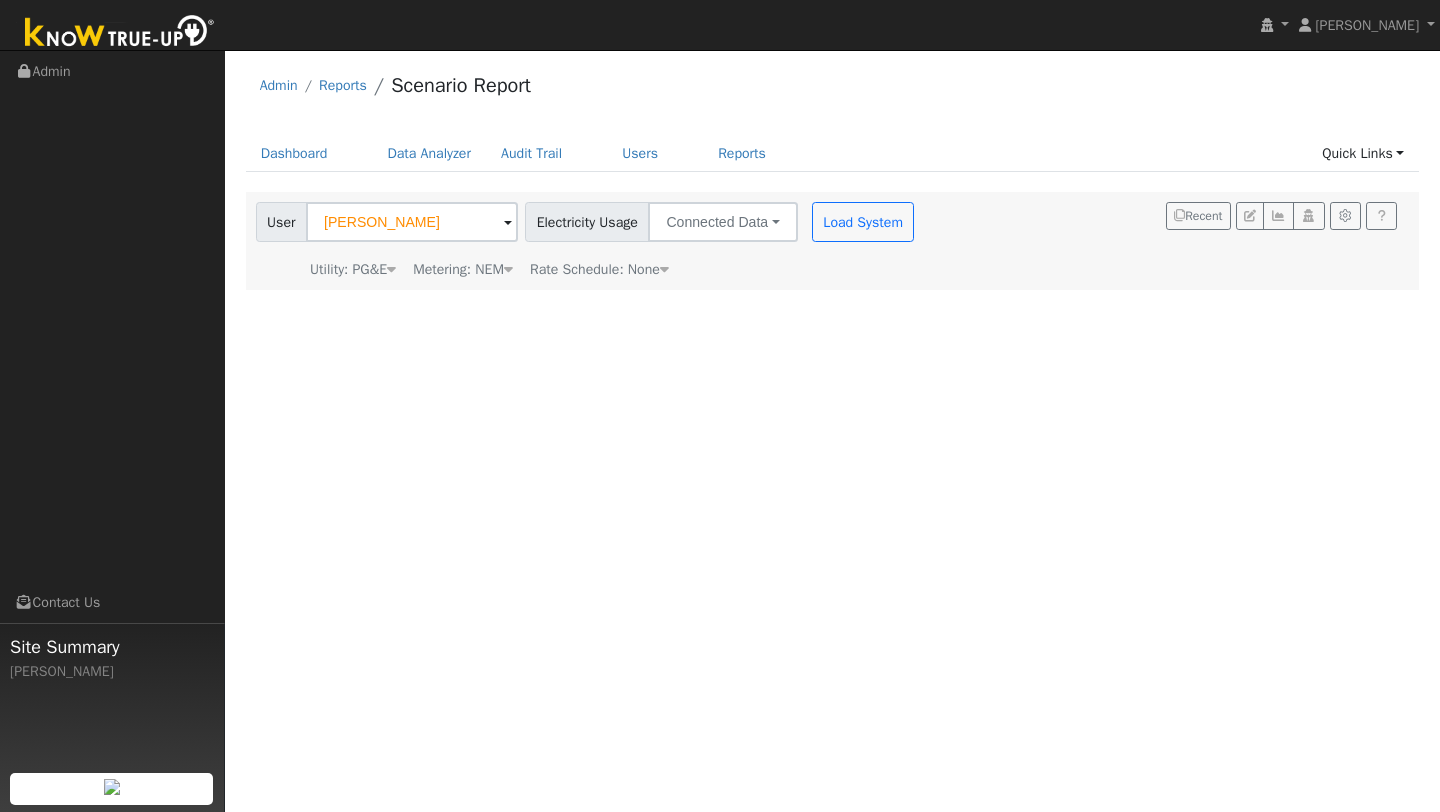 click on "Utility: PG&E  Pacific Gas & Electric  Metering: NEM  NEM NEM NBT  Rate Schedule: None" at bounding box center (587, 266) 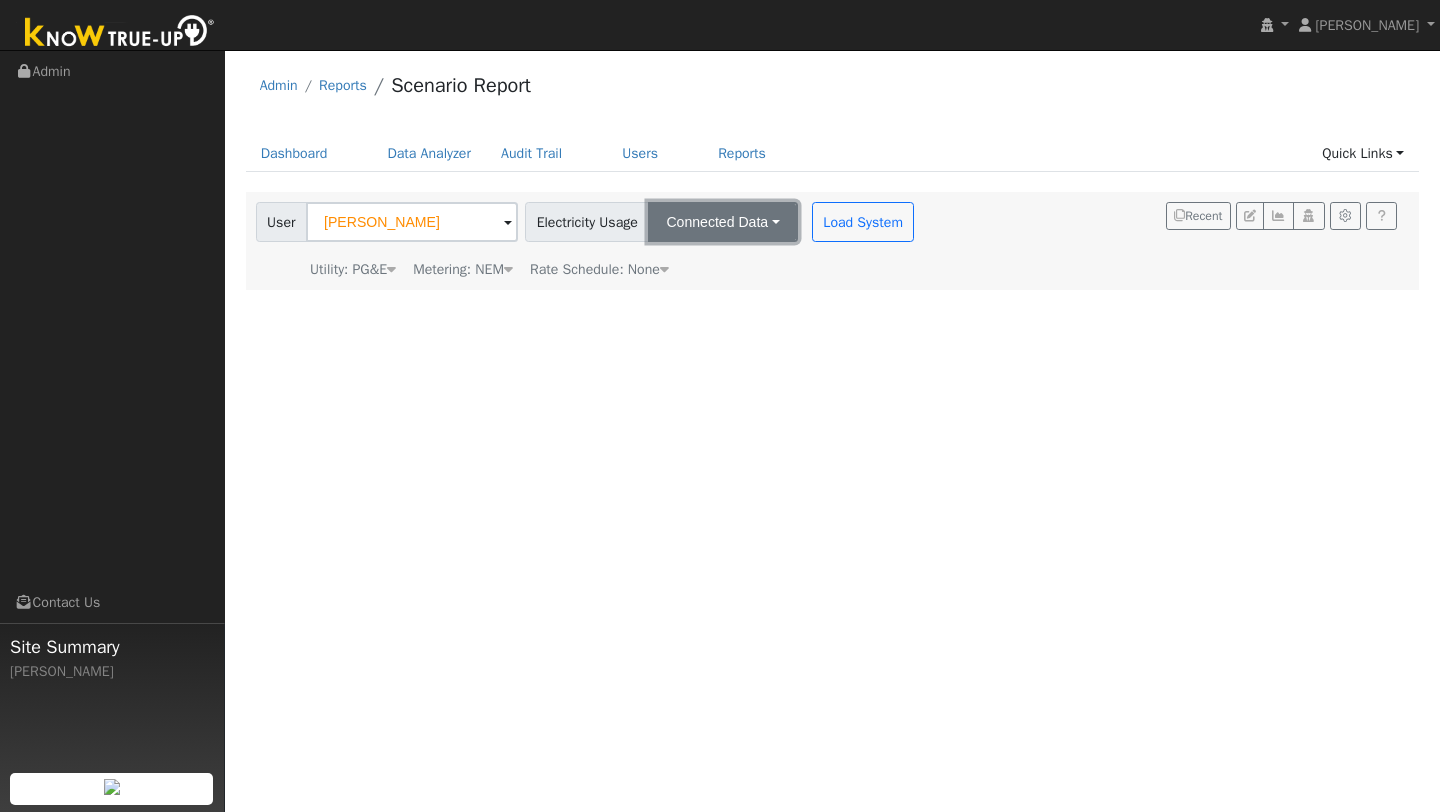 click on "Connected Data" at bounding box center (722, 222) 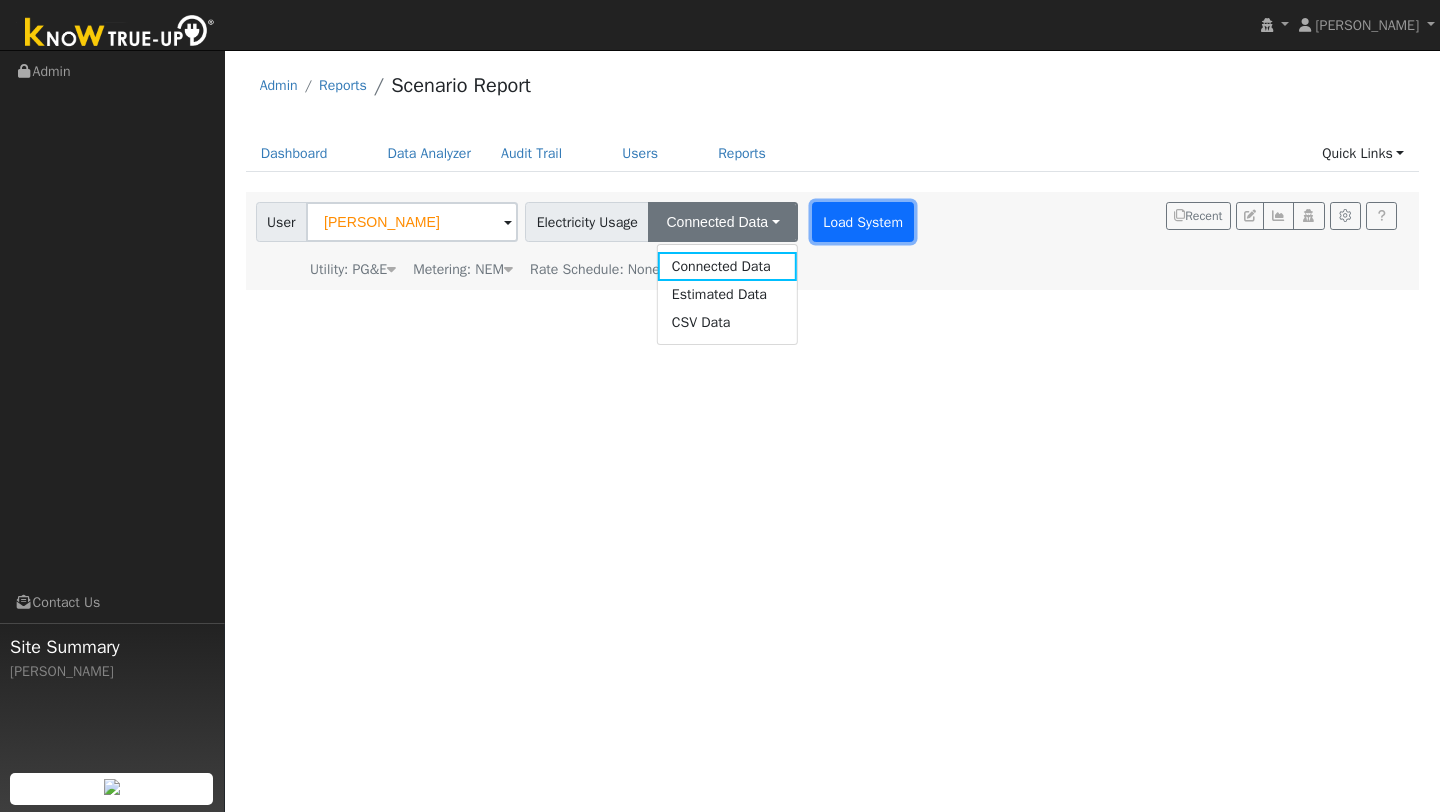 click on "Load System" at bounding box center [863, 222] 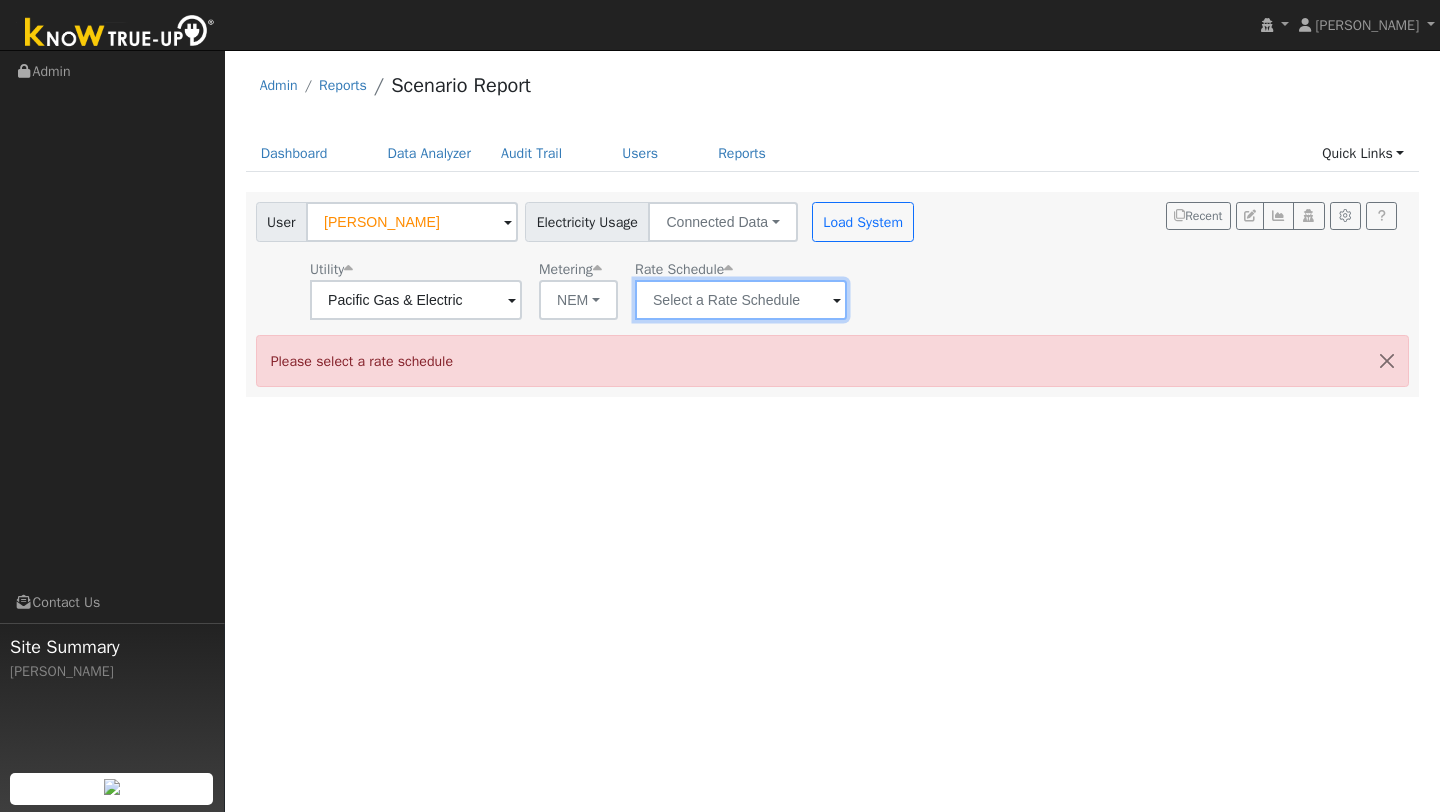 click at bounding box center [416, 300] 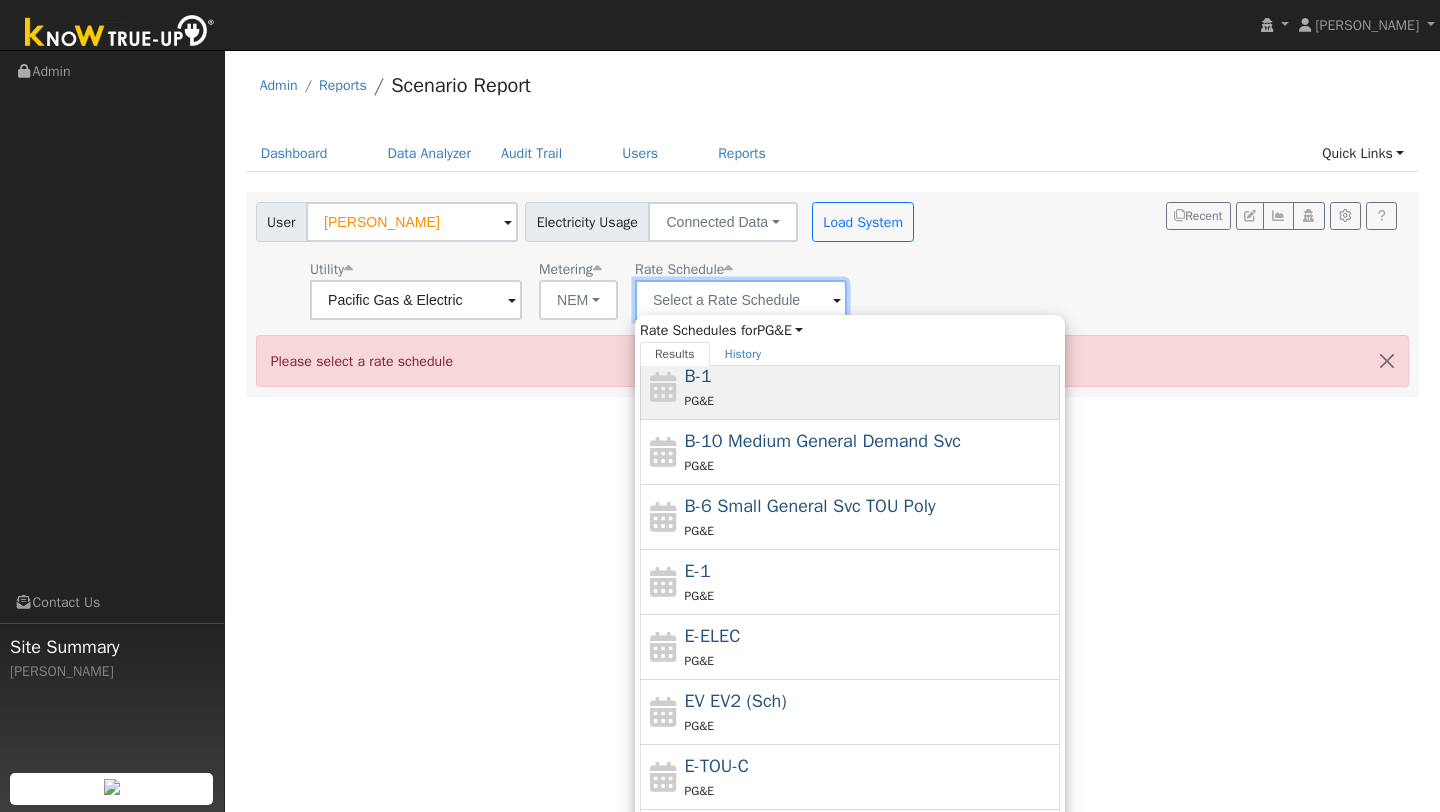 scroll, scrollTop: 219, scrollLeft: 0, axis: vertical 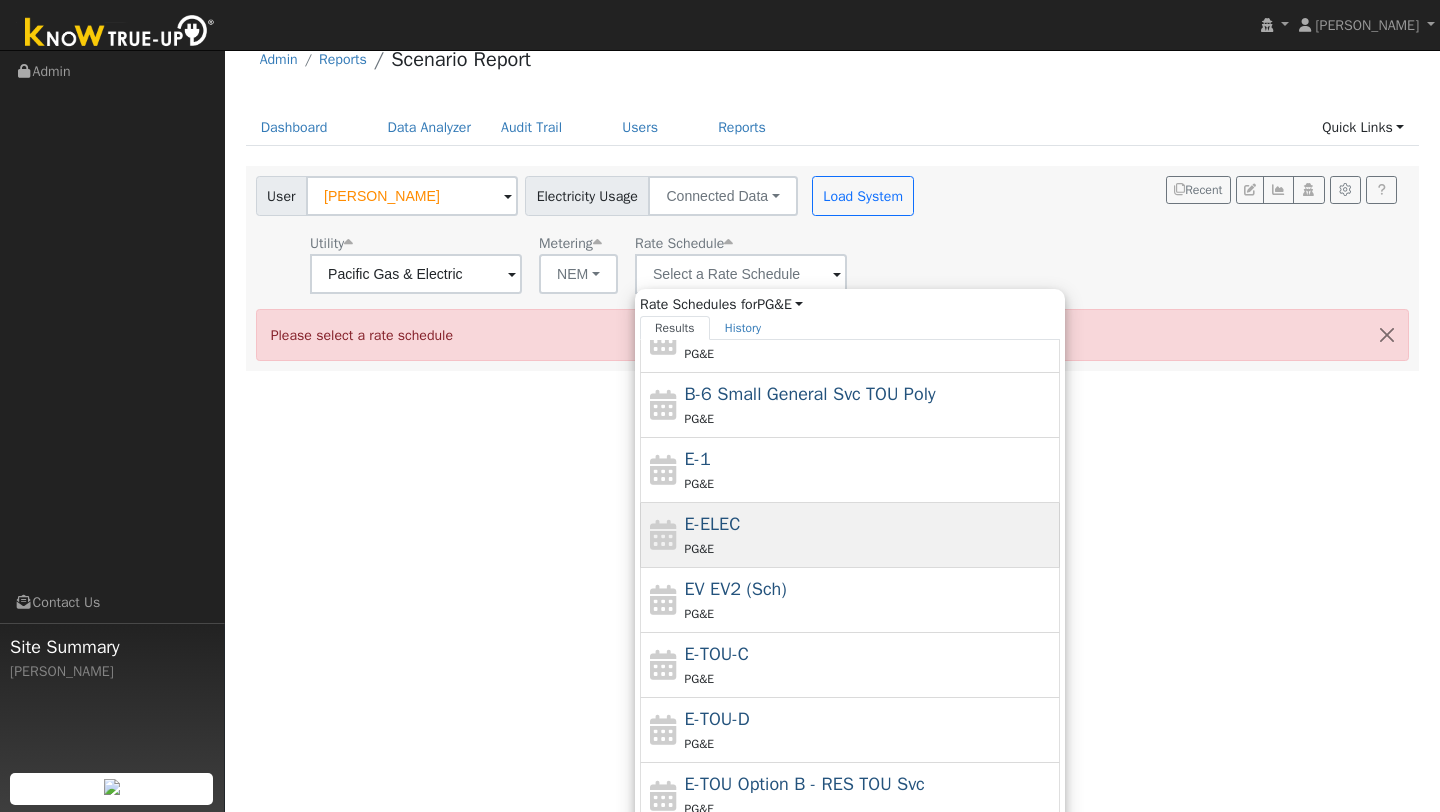 click on "PG&E" at bounding box center (870, 548) 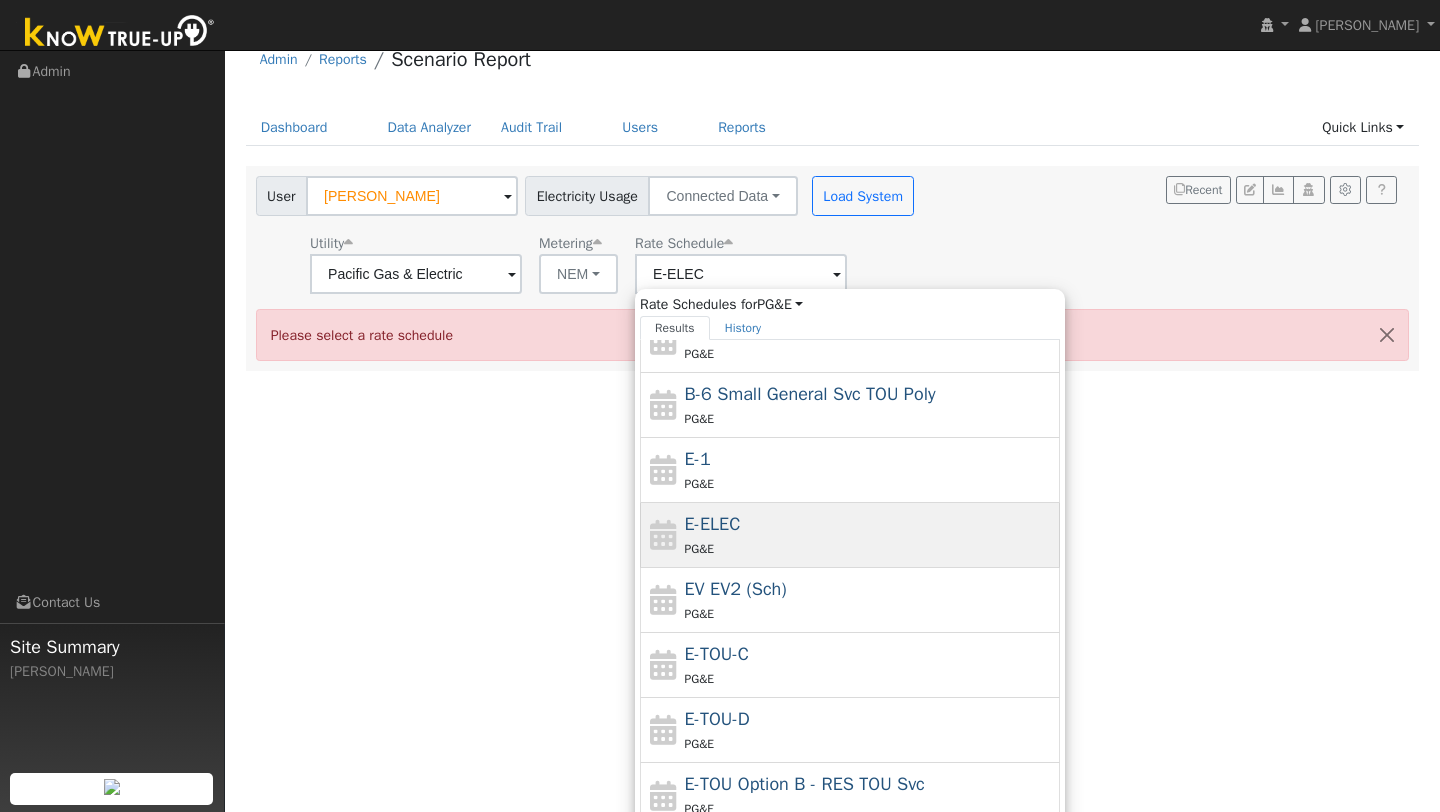 scroll, scrollTop: 0, scrollLeft: 0, axis: both 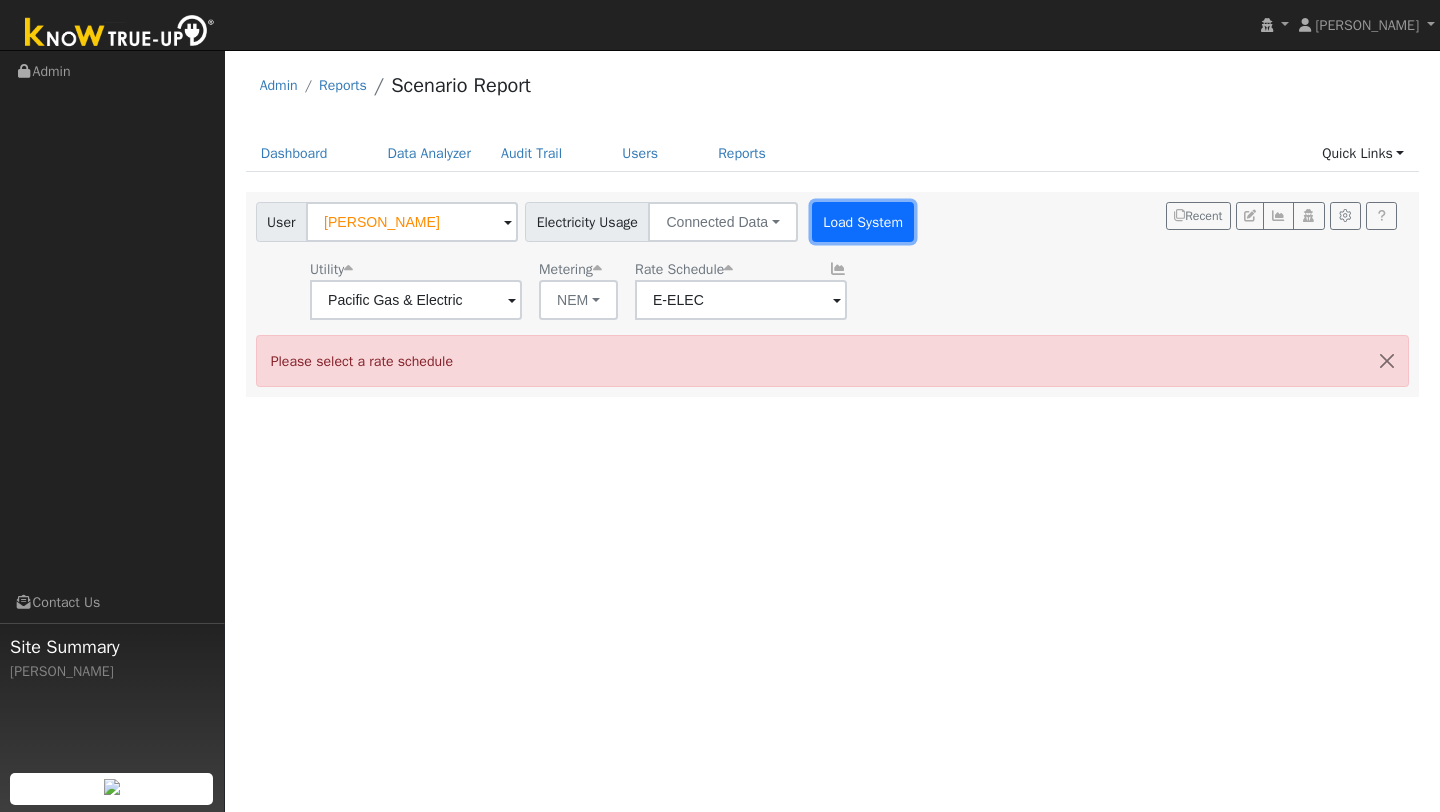 click on "Load System" at bounding box center [863, 222] 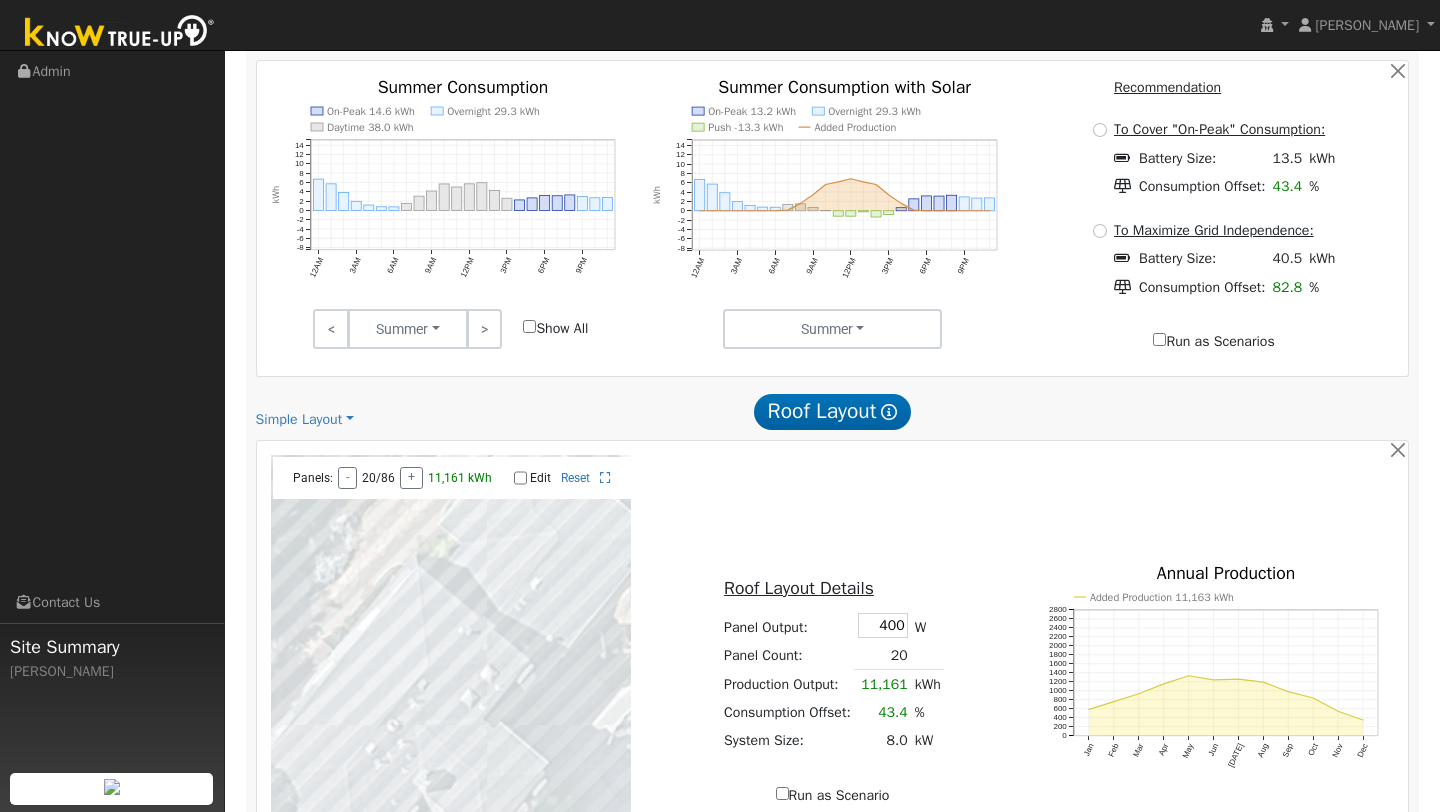 scroll, scrollTop: 1069, scrollLeft: 0, axis: vertical 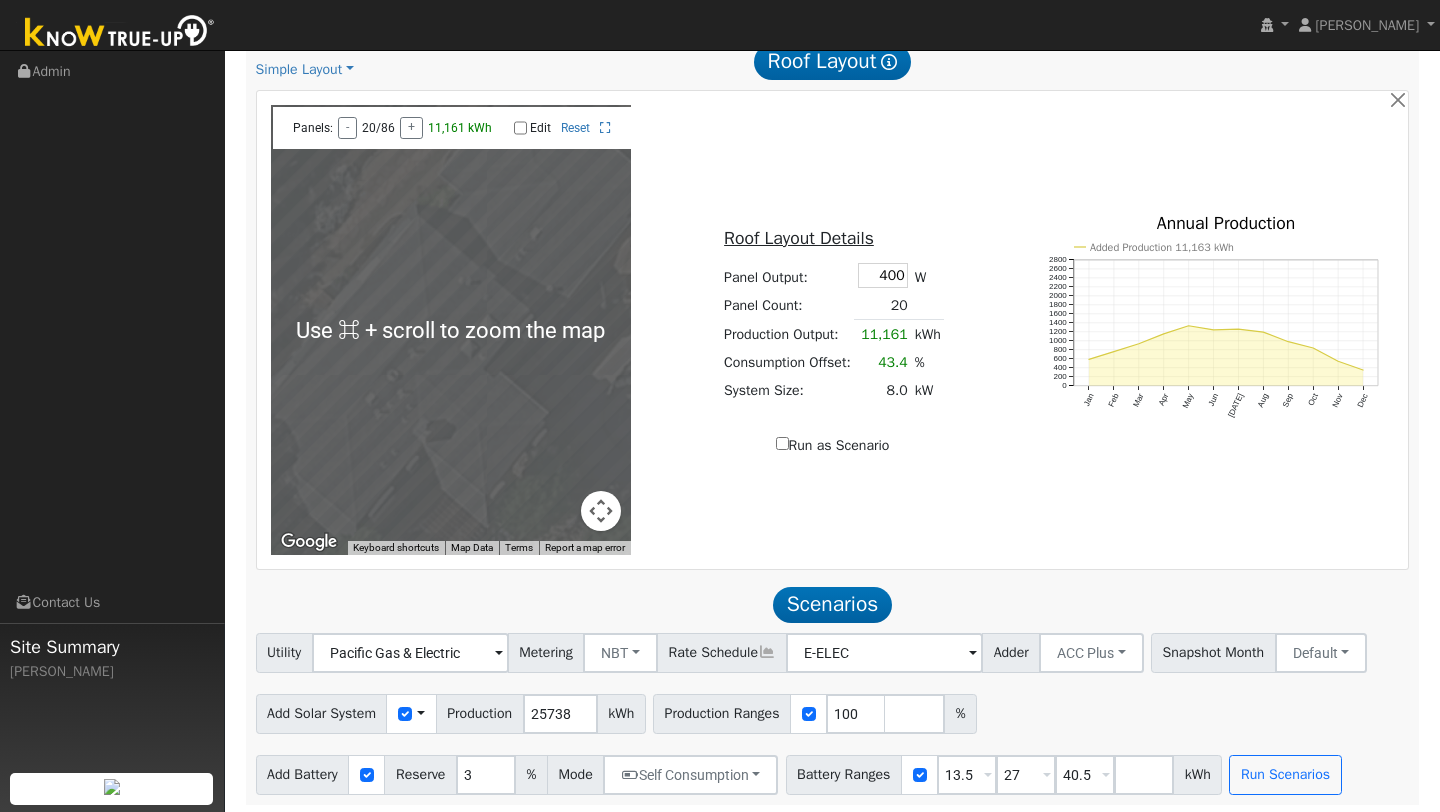 click at bounding box center (601, 511) 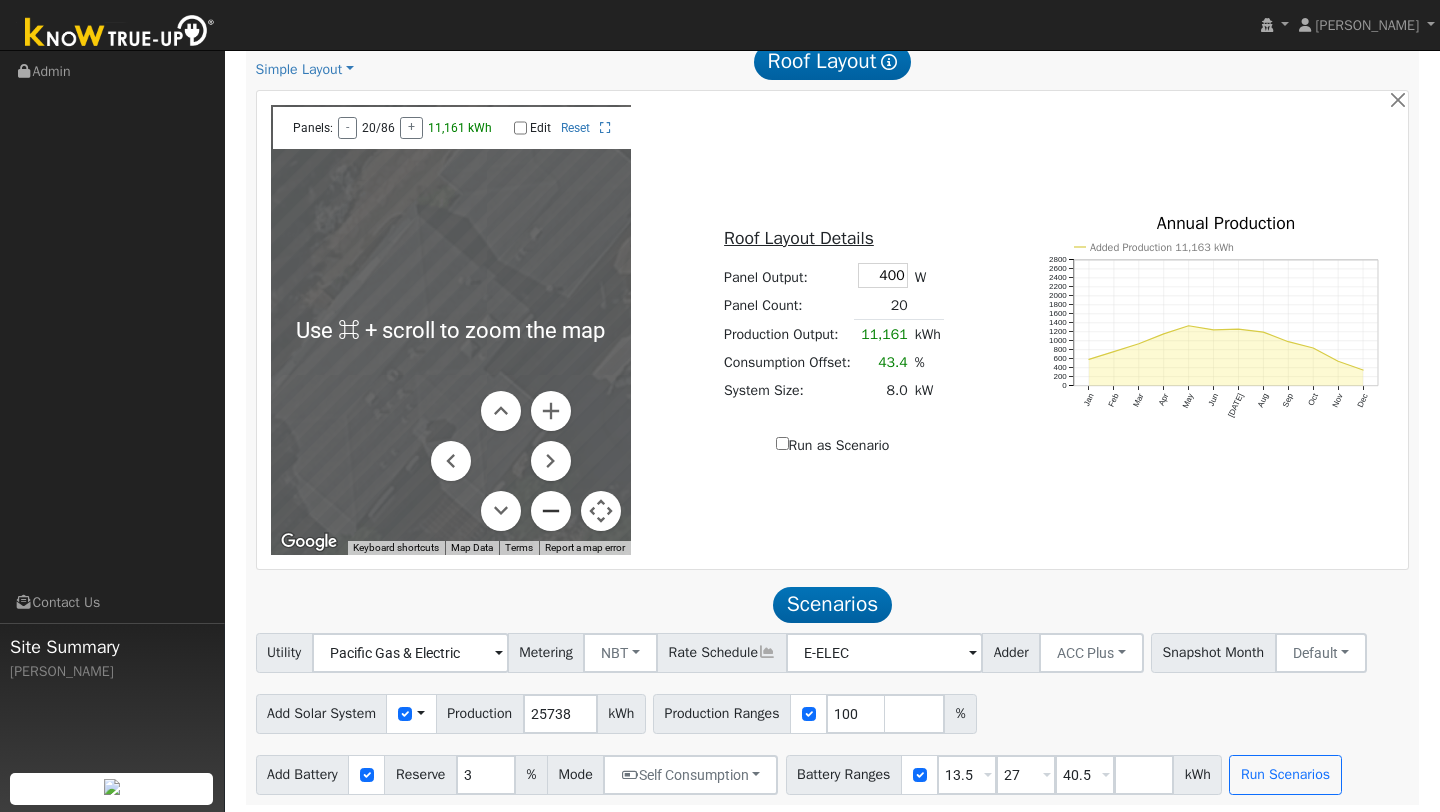 click at bounding box center (551, 511) 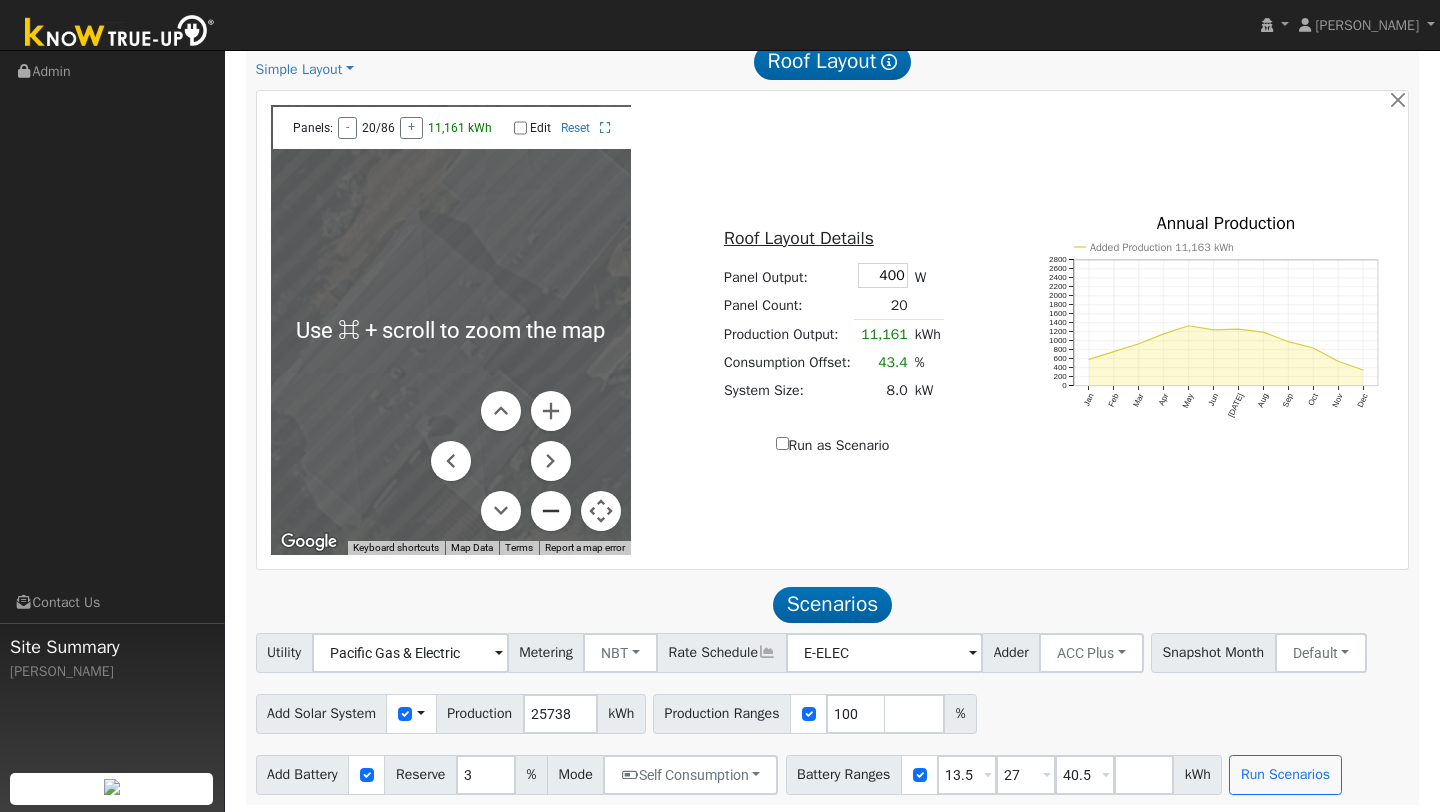 click at bounding box center [551, 511] 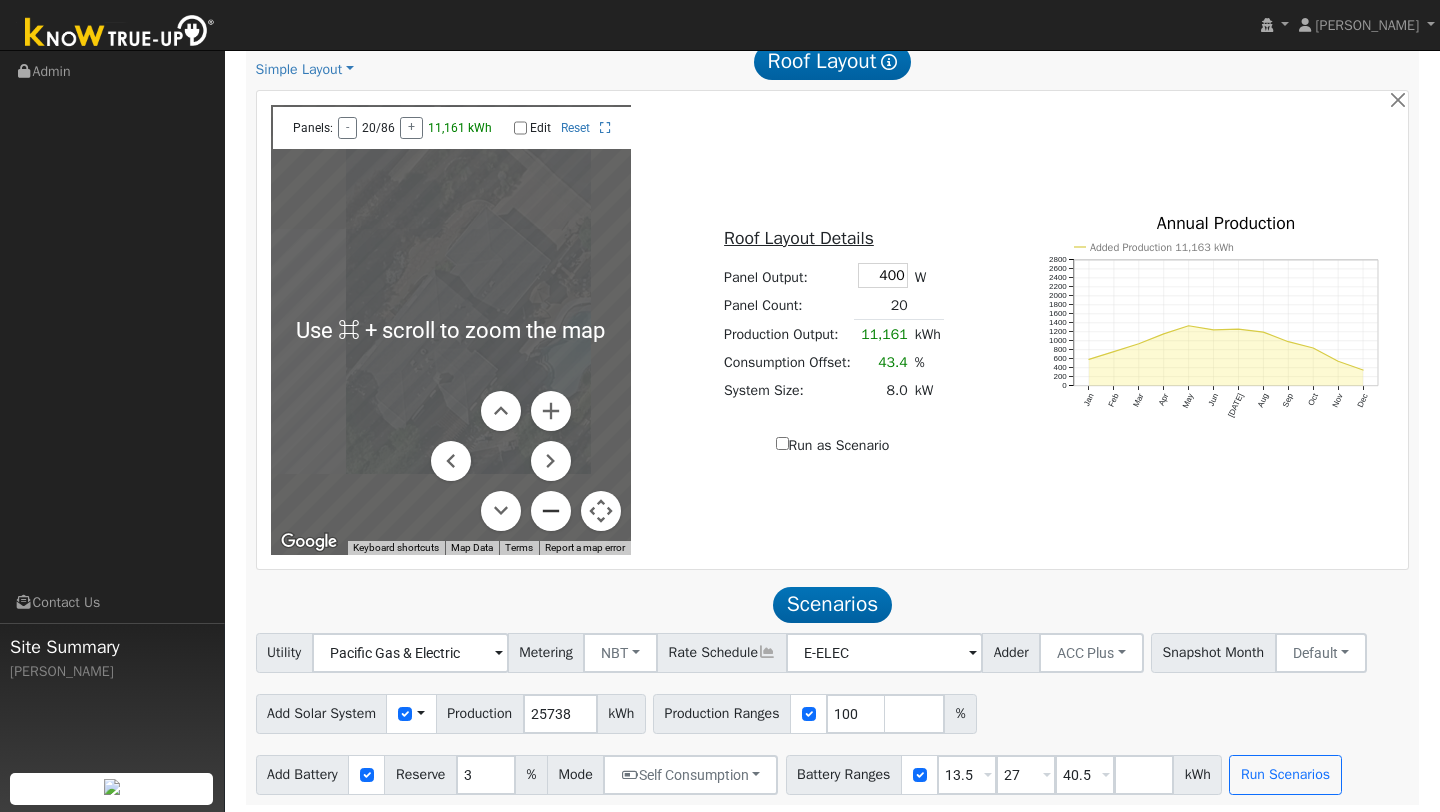 click at bounding box center [551, 511] 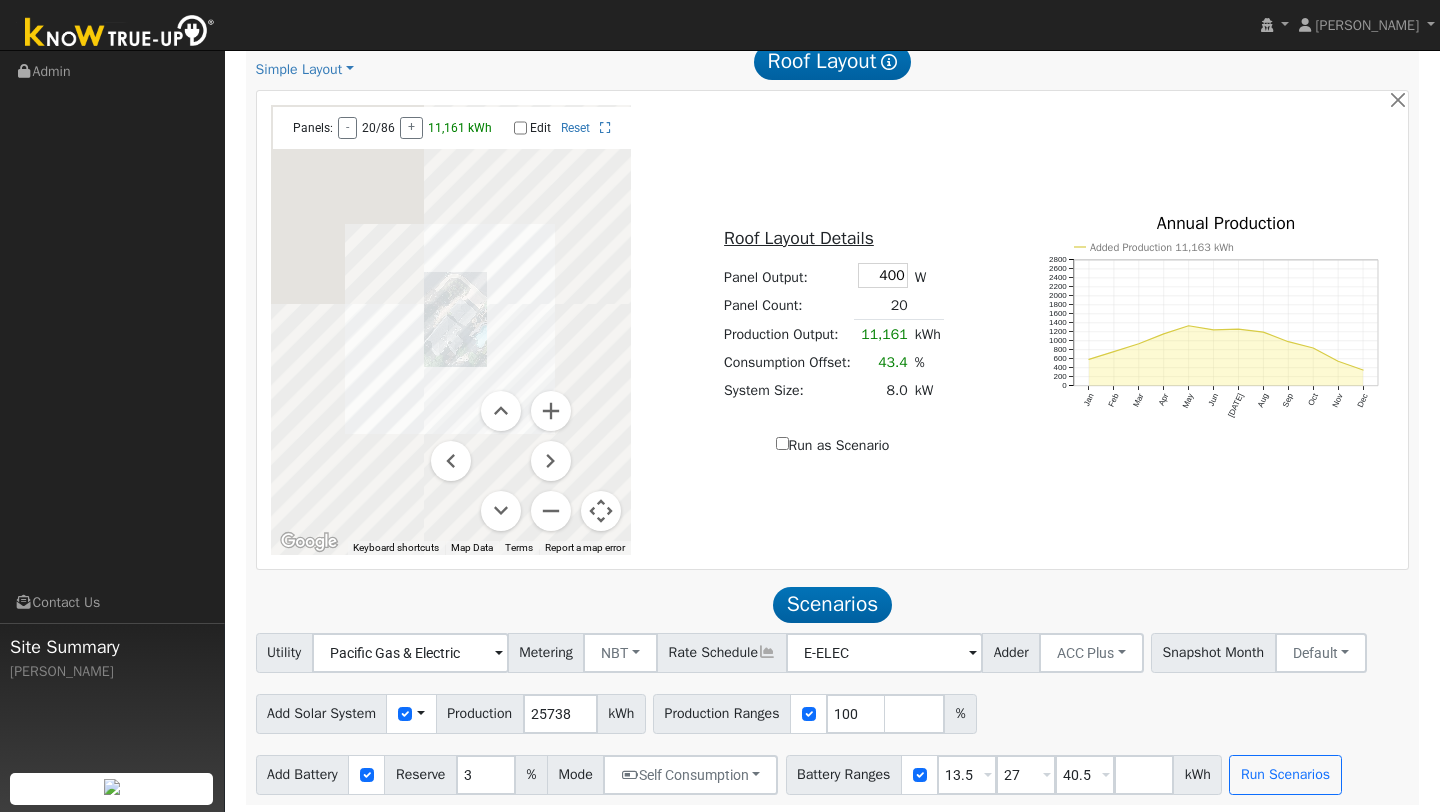 click at bounding box center [601, 511] 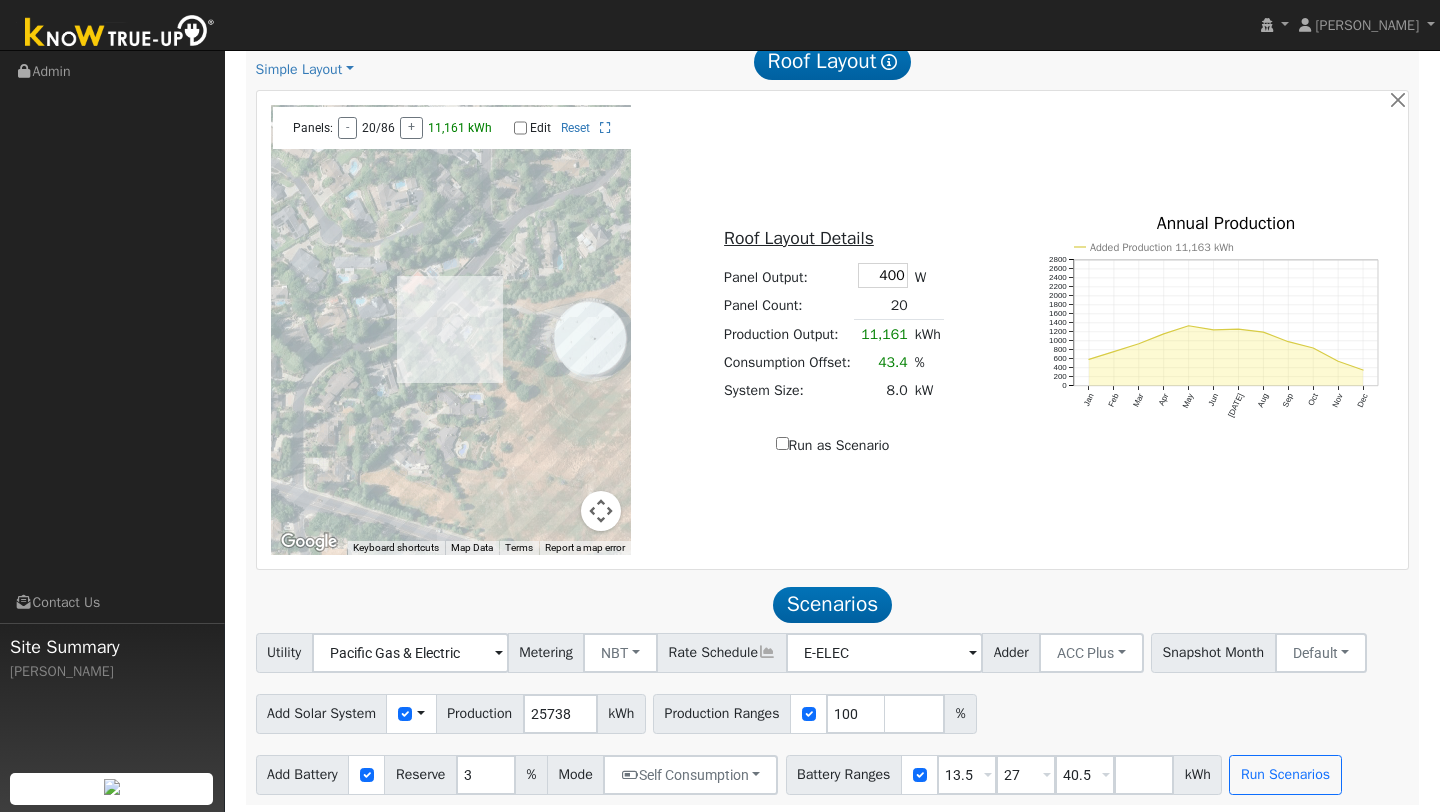 click on "← Move left → Move right ↑ Move up ↓ Move down + Zoom in - Zoom out Home Jump left by 75% End Jump right by 75% Page Up Jump up by 75% Page Down Jump down by 75% Use ⌘ + scroll to zoom the map Panels: - 20/86 + 11,161 kWh Edit Reset Keyboard shortcuts Map Data Imagery ©2025 Airbus, Maxar Technologies, Vexcel Imaging US, Inc. Imagery ©2025 Airbus, Maxar Technologies, Vexcel Imaging US, Inc. 50 m  Click to toggle between metric and imperial units Terms Report a map error Roof Layout Details Panel Output: 400 W Panel Count: 20 Production Output: 11,161 kWh Consumption Offset: 43.4 % System Size: 8.0 kW None  Run as Scenario Added Production 11,163 kWh Jan Feb Mar Apr May Jun Jul Aug Sep Oct Nov Dec 0 200 400 600 800 1000 1200 1400 1600 1800 2000 2200 2400 2600 2800 Annual Production onclick="" onclick="" onclick="" onclick="" onclick="" onclick="" onclick="" onclick="" onclick="" onclick="" onclick="" onclick=""" at bounding box center (832, 330) 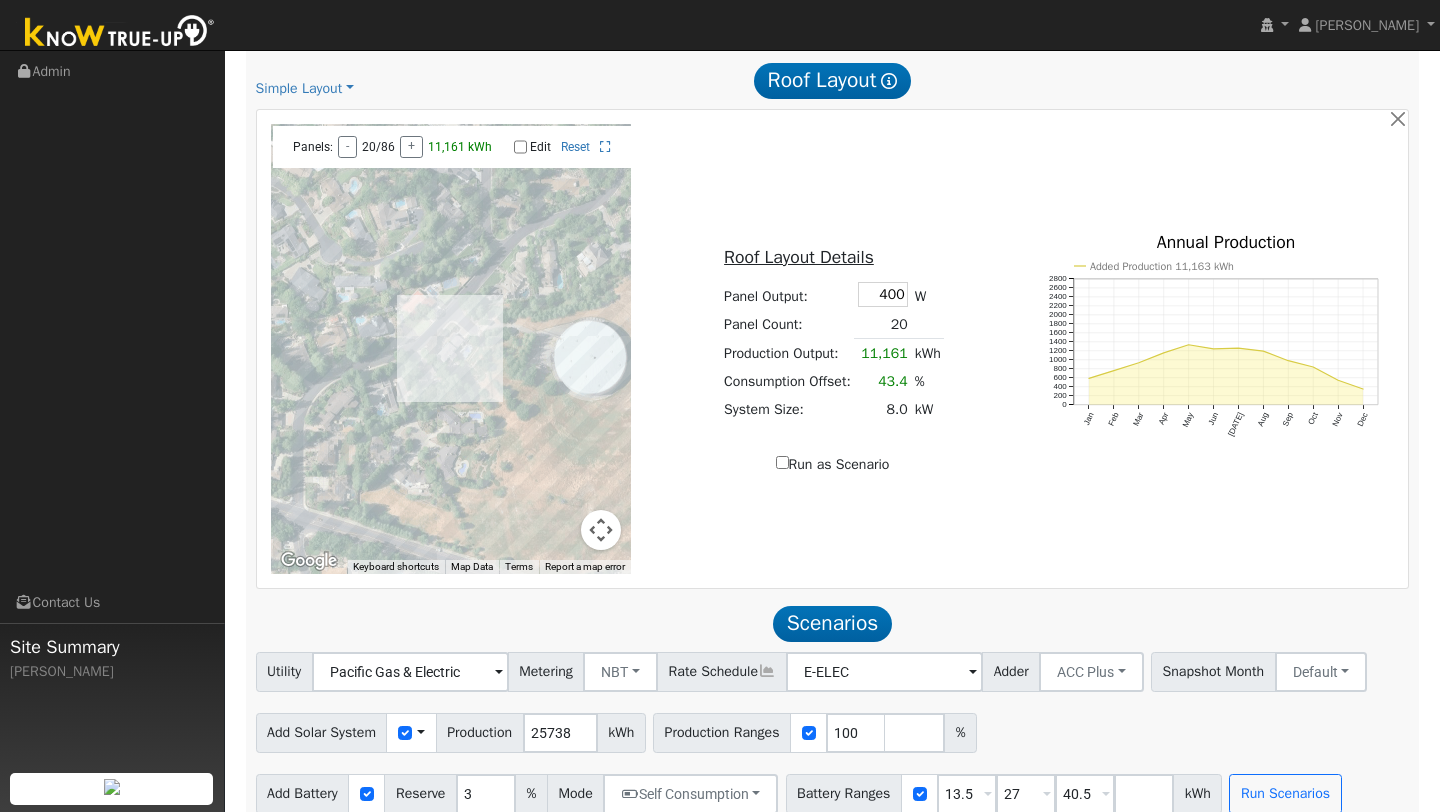 scroll, scrollTop: 1069, scrollLeft: 0, axis: vertical 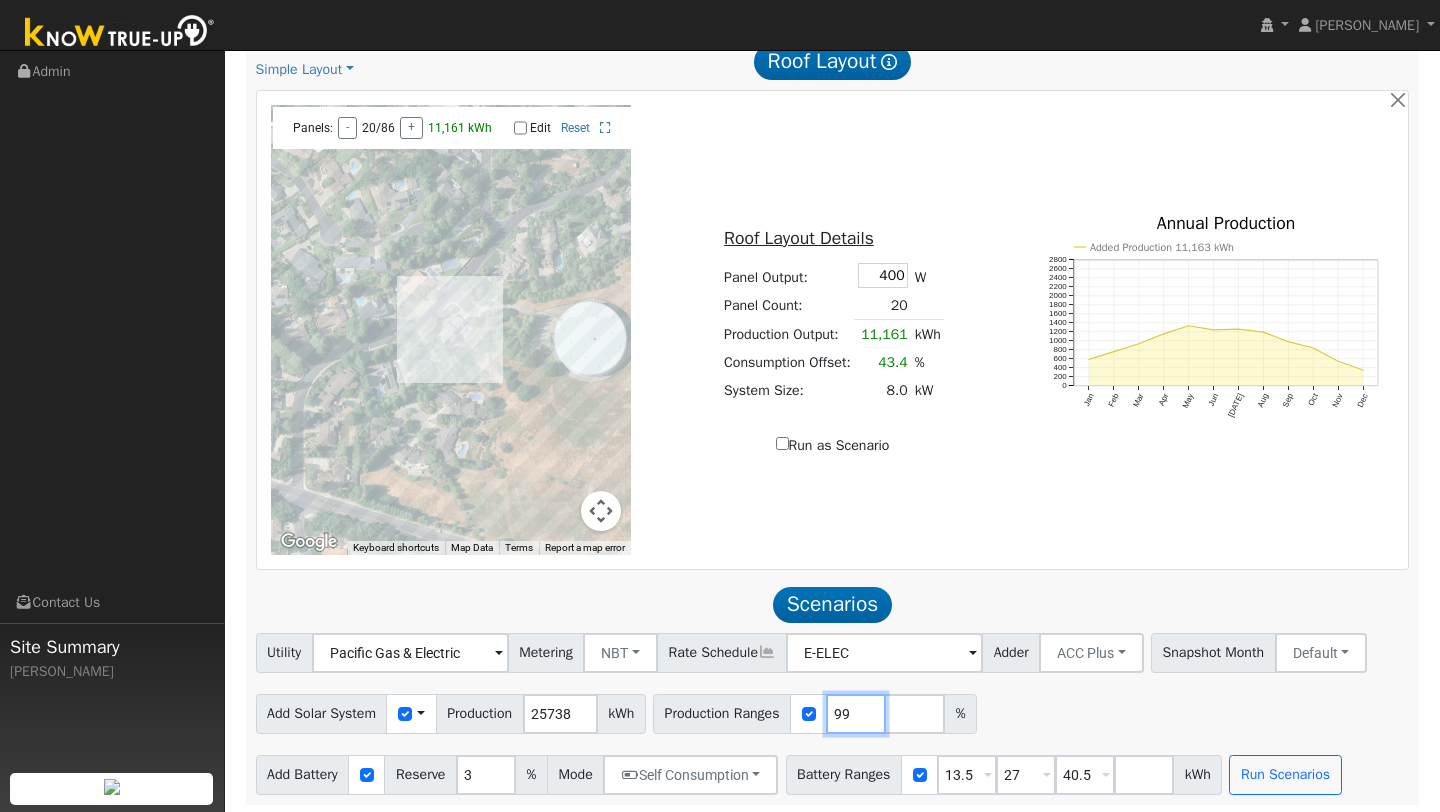 click on "99" at bounding box center (856, 714) 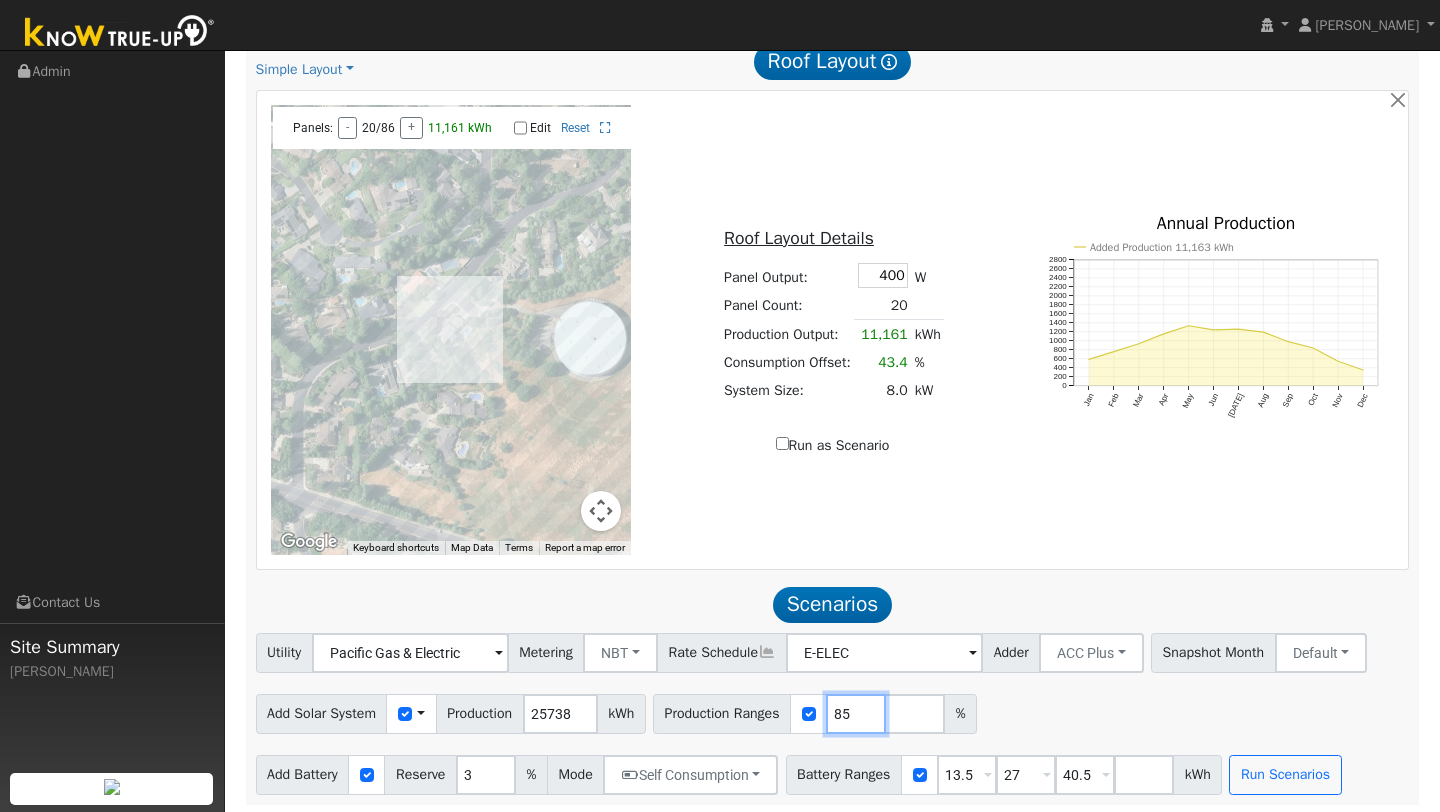 type on "85" 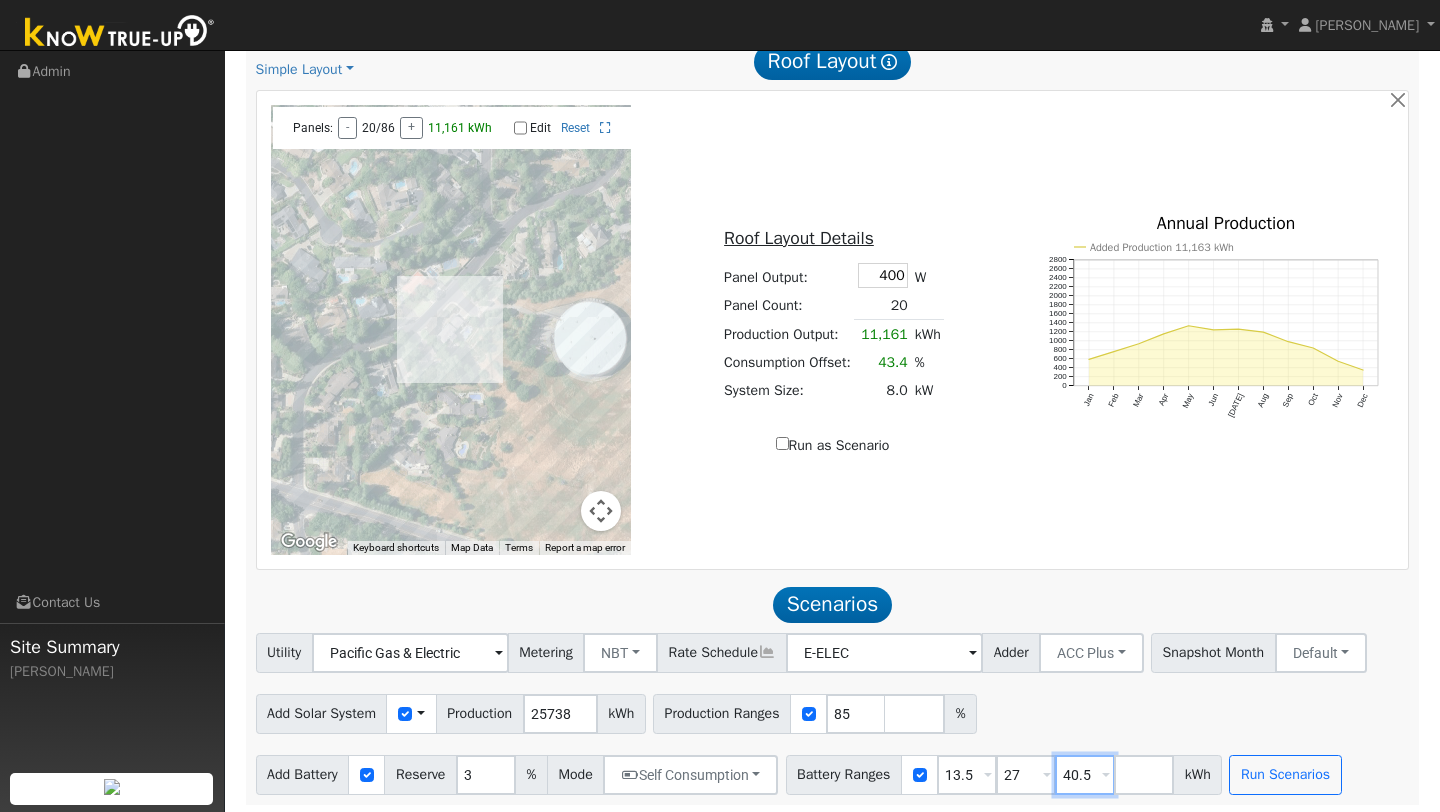 click on "40.5" at bounding box center [1085, 775] 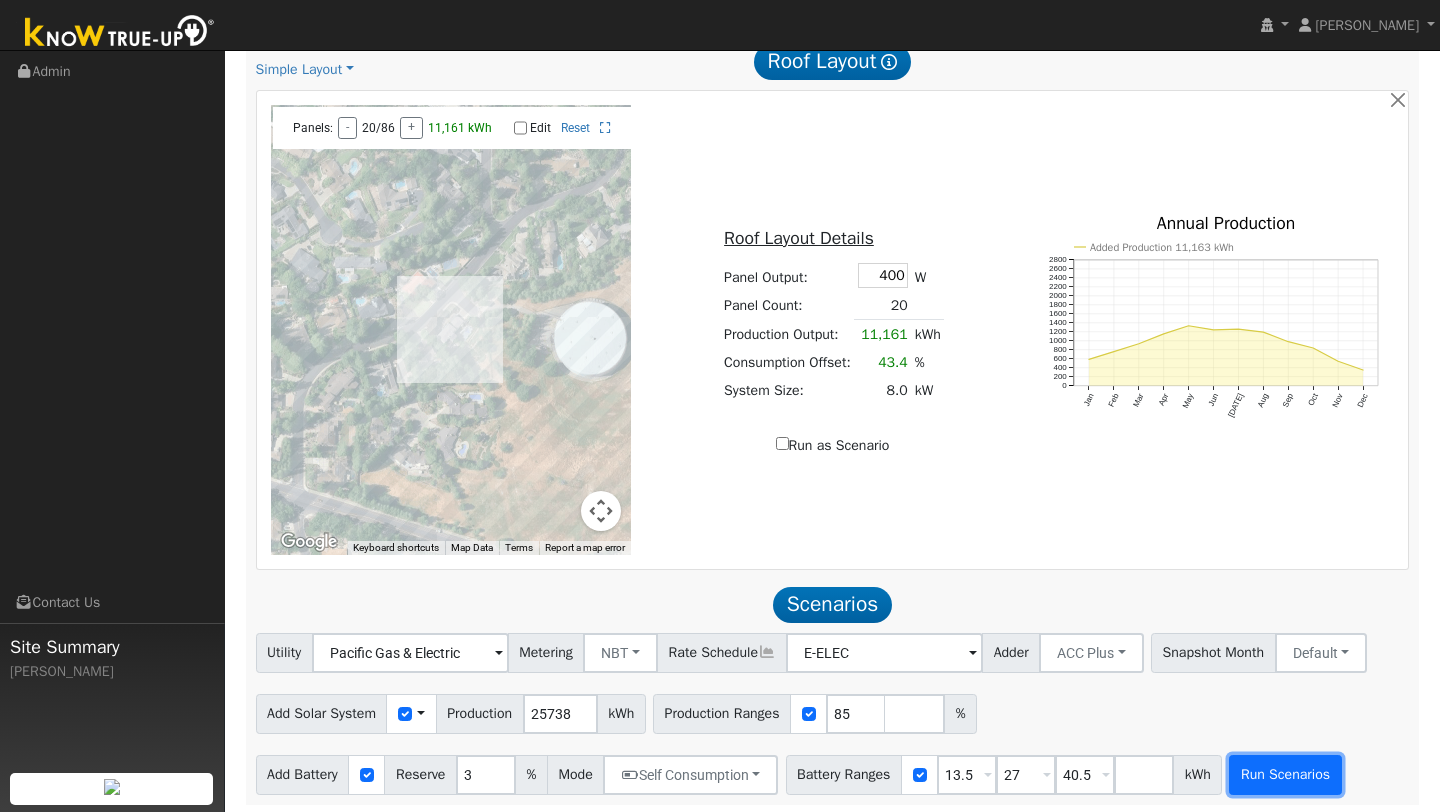 click on "Run Scenarios" at bounding box center (1285, 775) 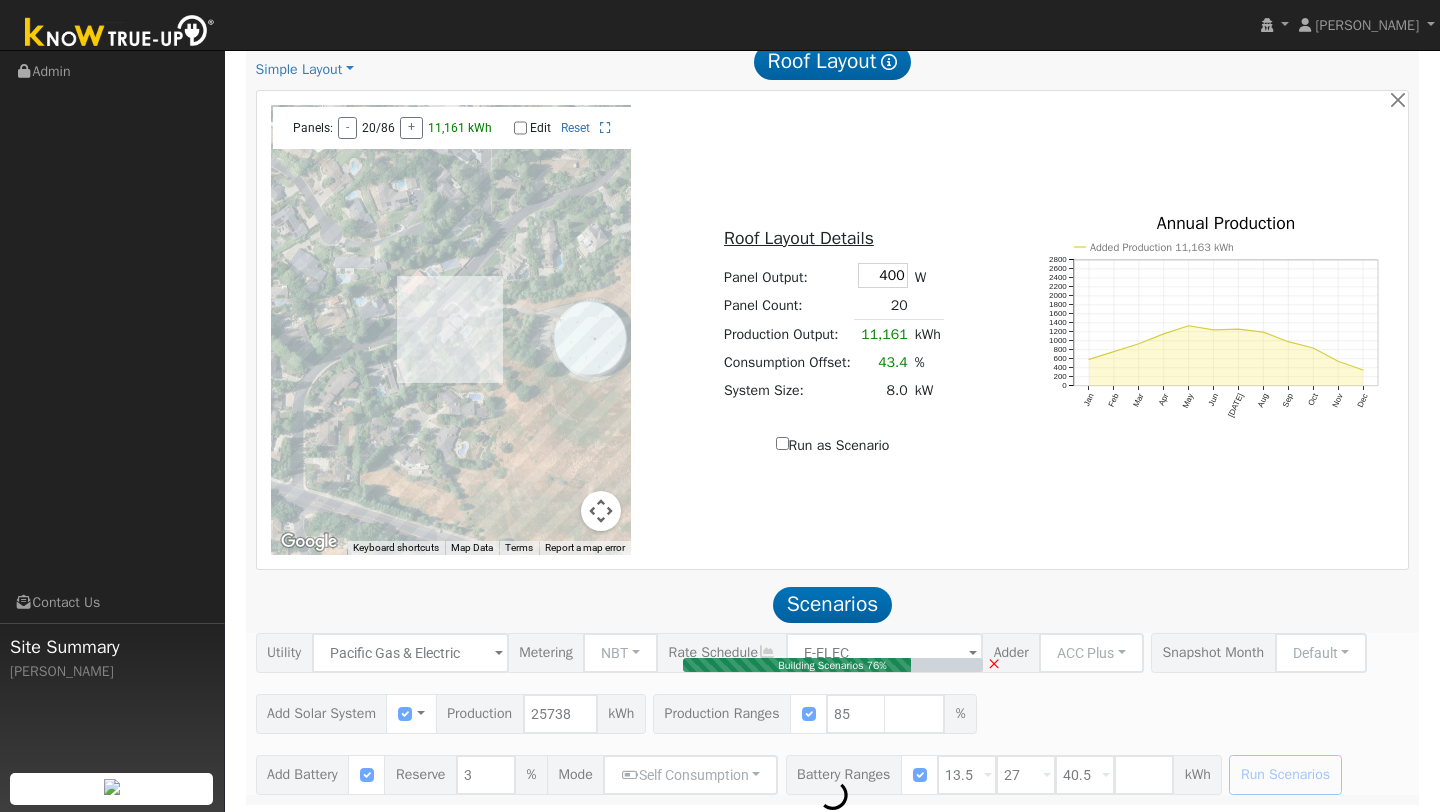 type on "14.6" 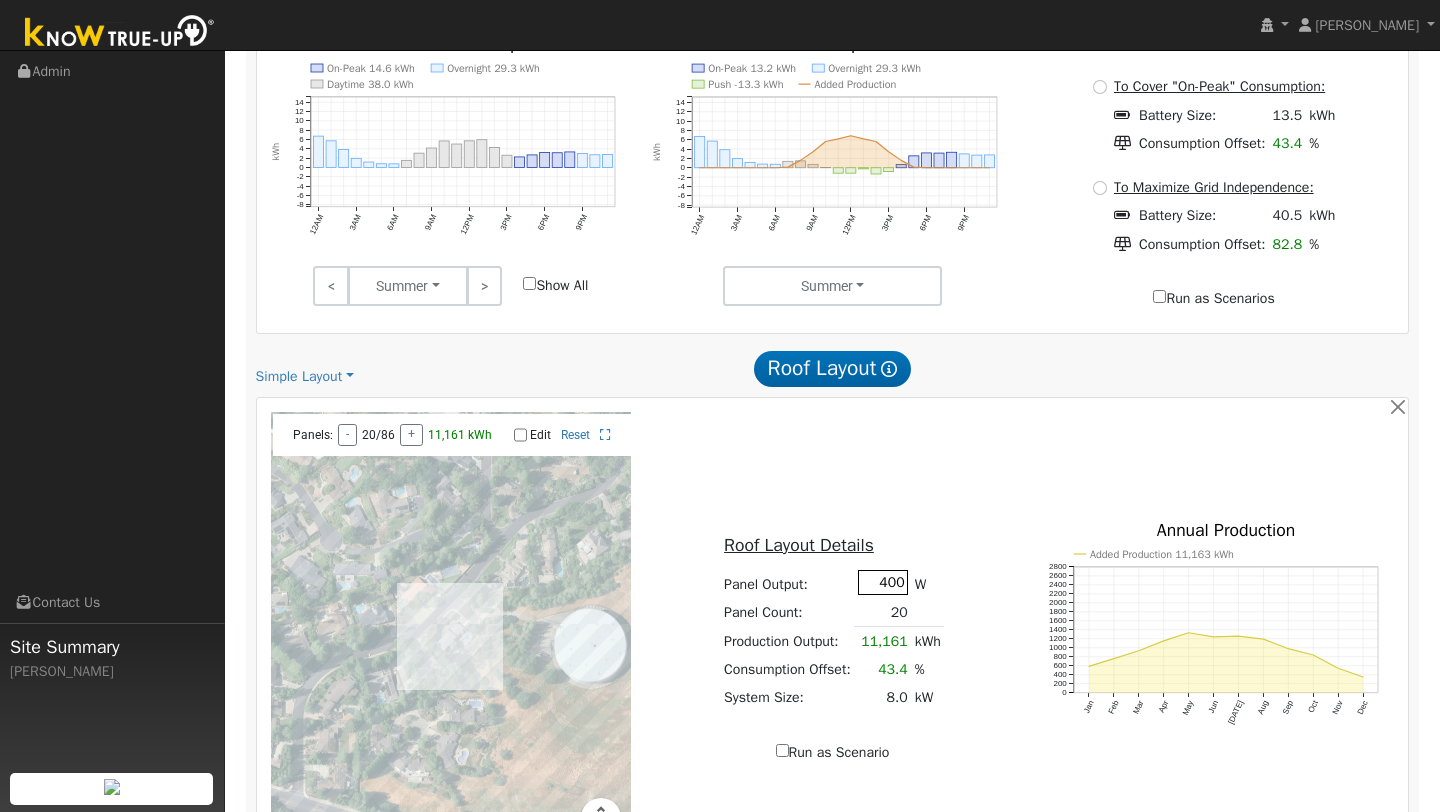 scroll, scrollTop: 660, scrollLeft: 0, axis: vertical 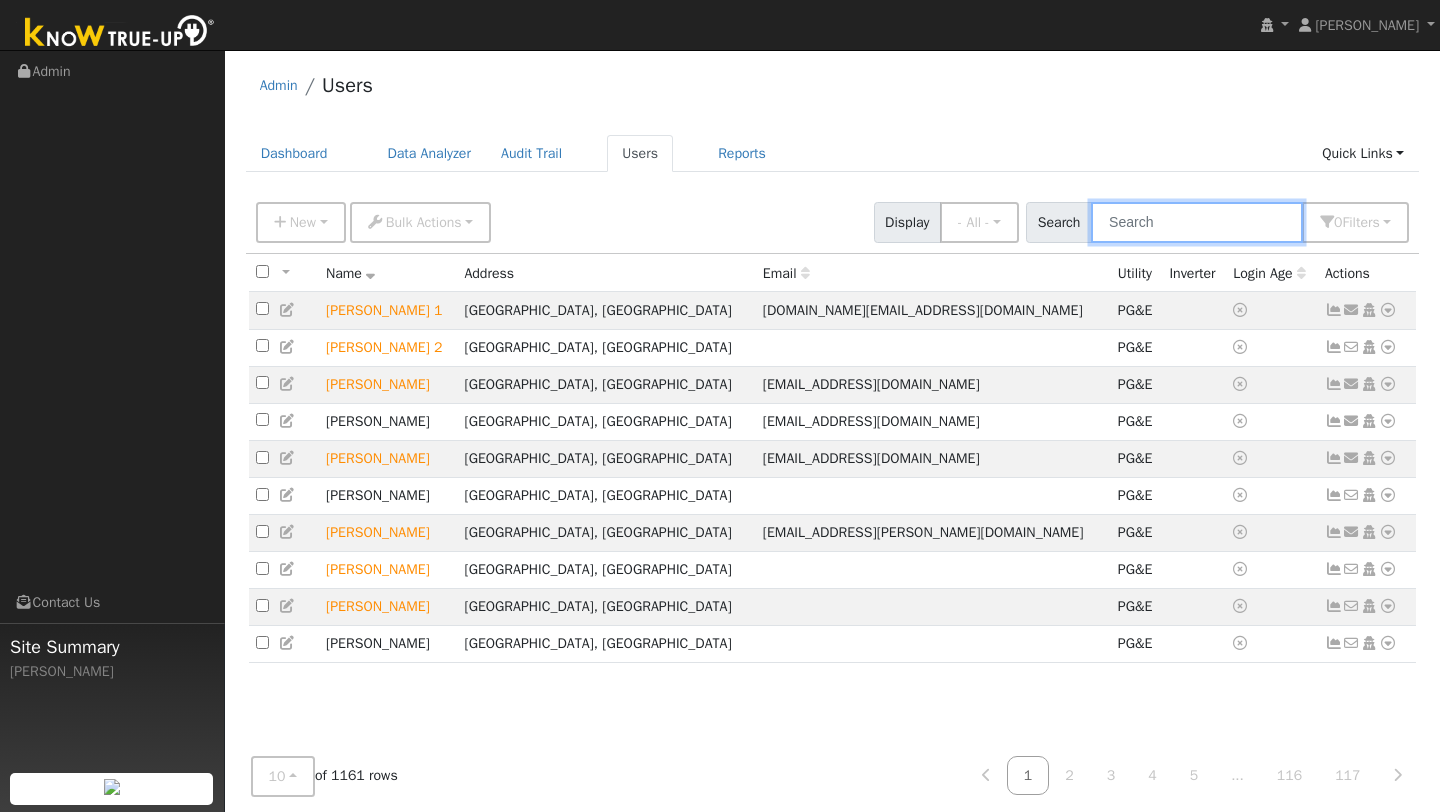 click at bounding box center (1197, 222) 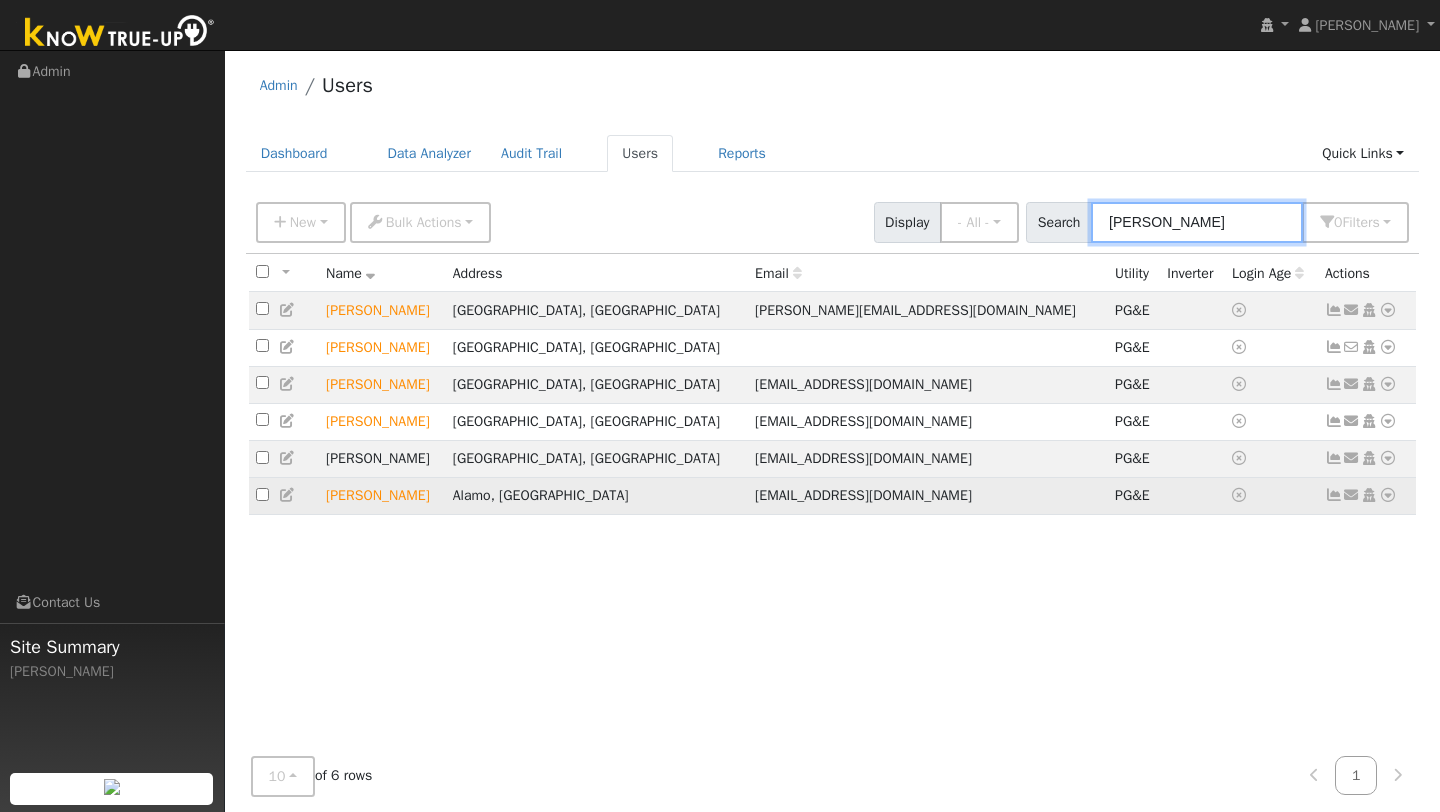 type on "julie" 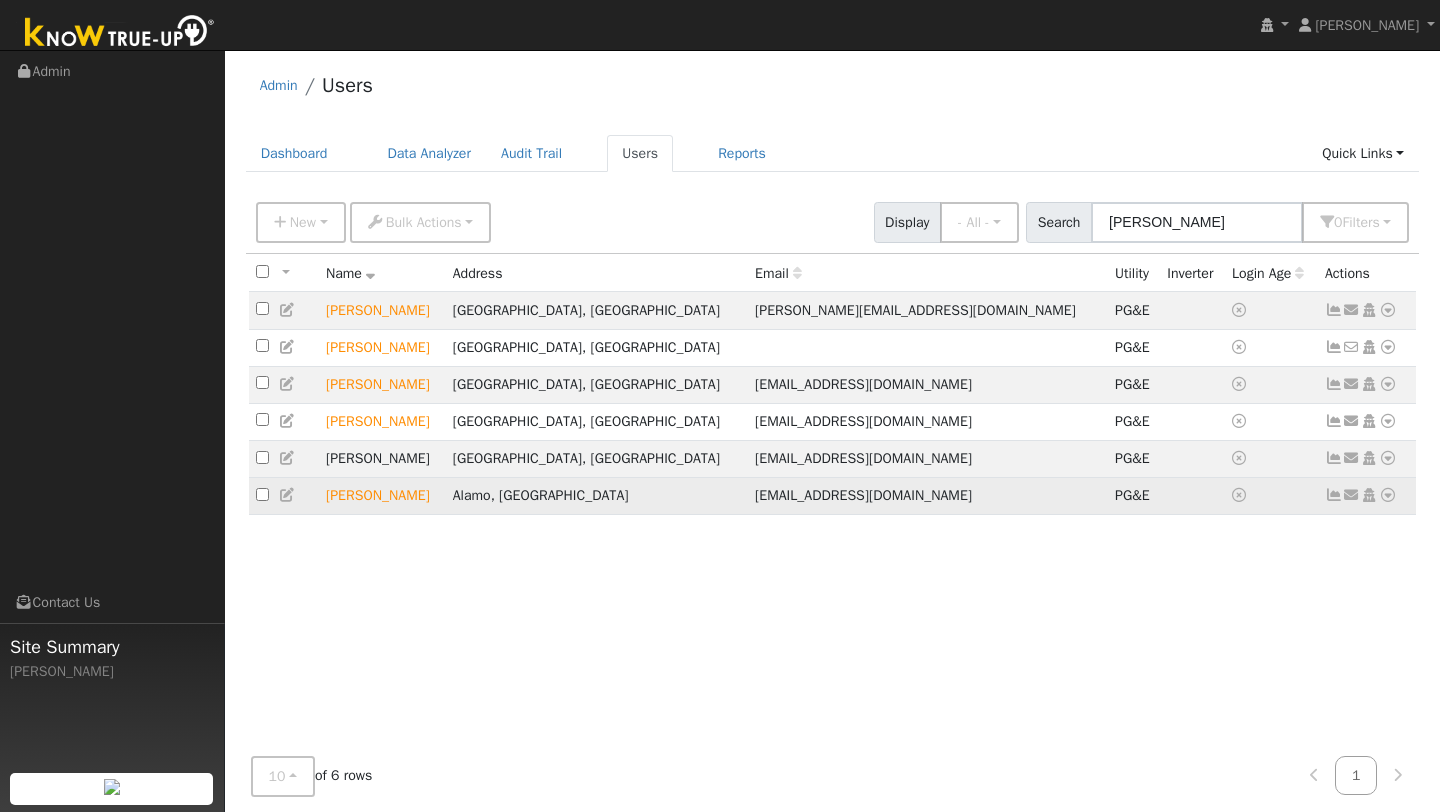 click at bounding box center (1388, 495) 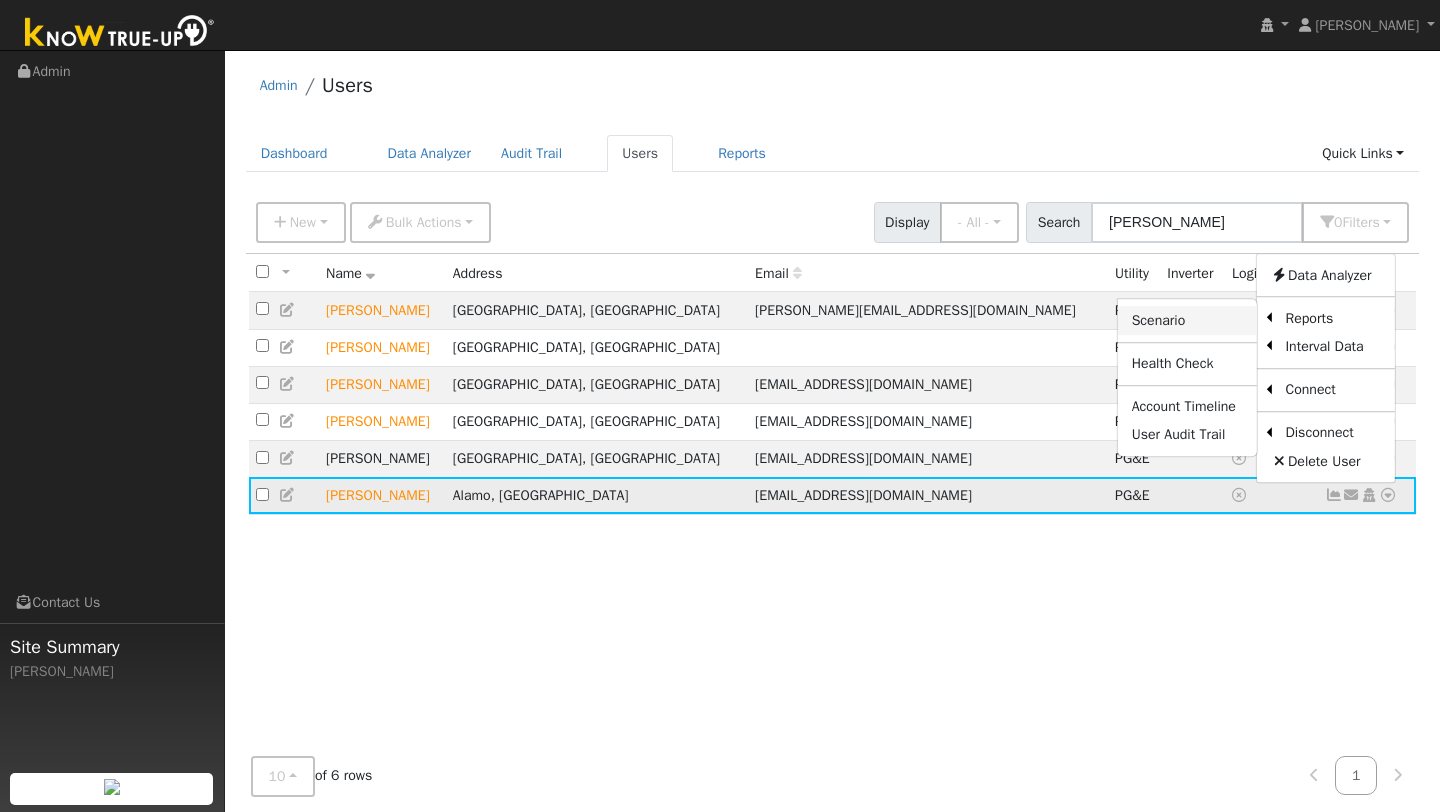 click on "Scenario" at bounding box center [1187, 321] 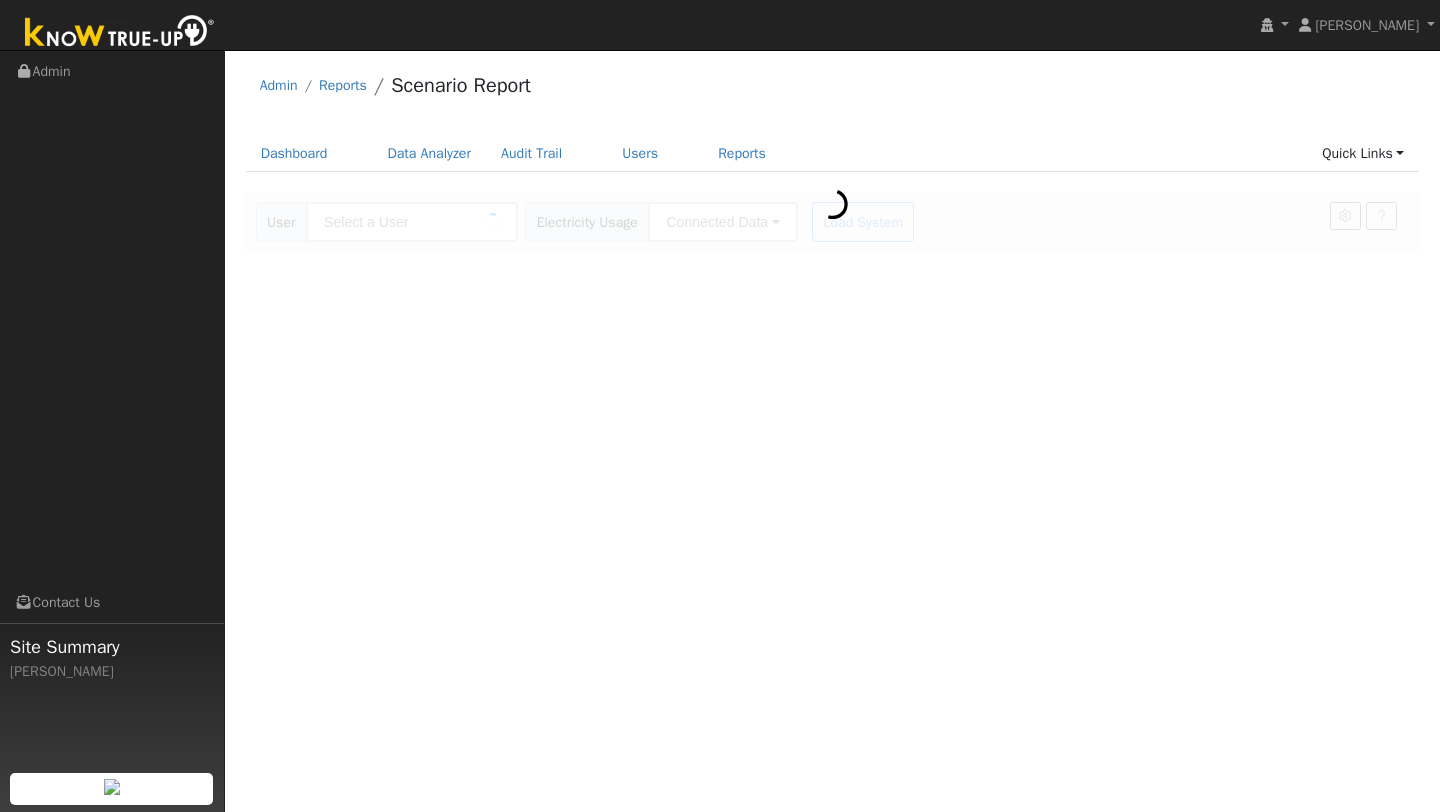scroll, scrollTop: 0, scrollLeft: 0, axis: both 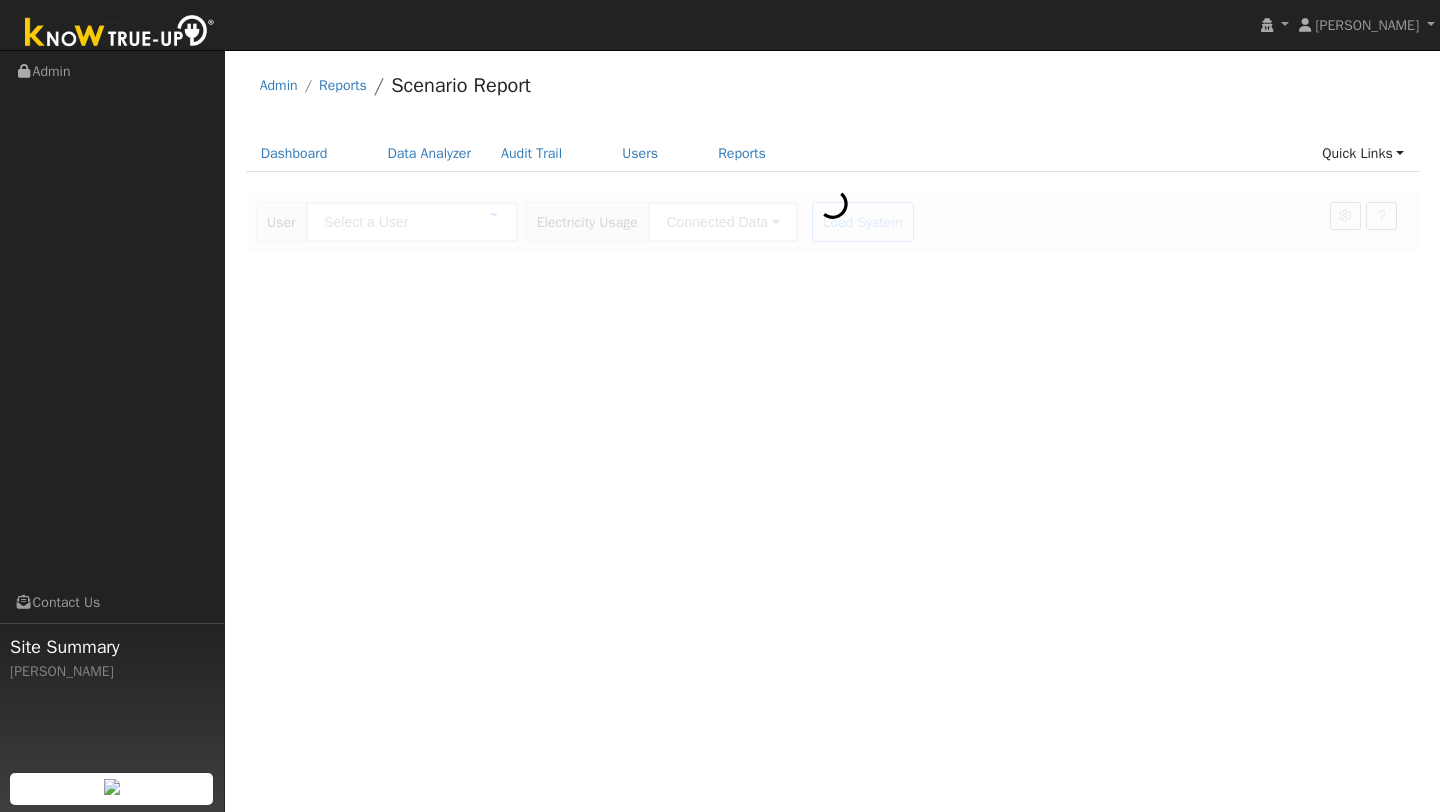 type on "[PERSON_NAME]" 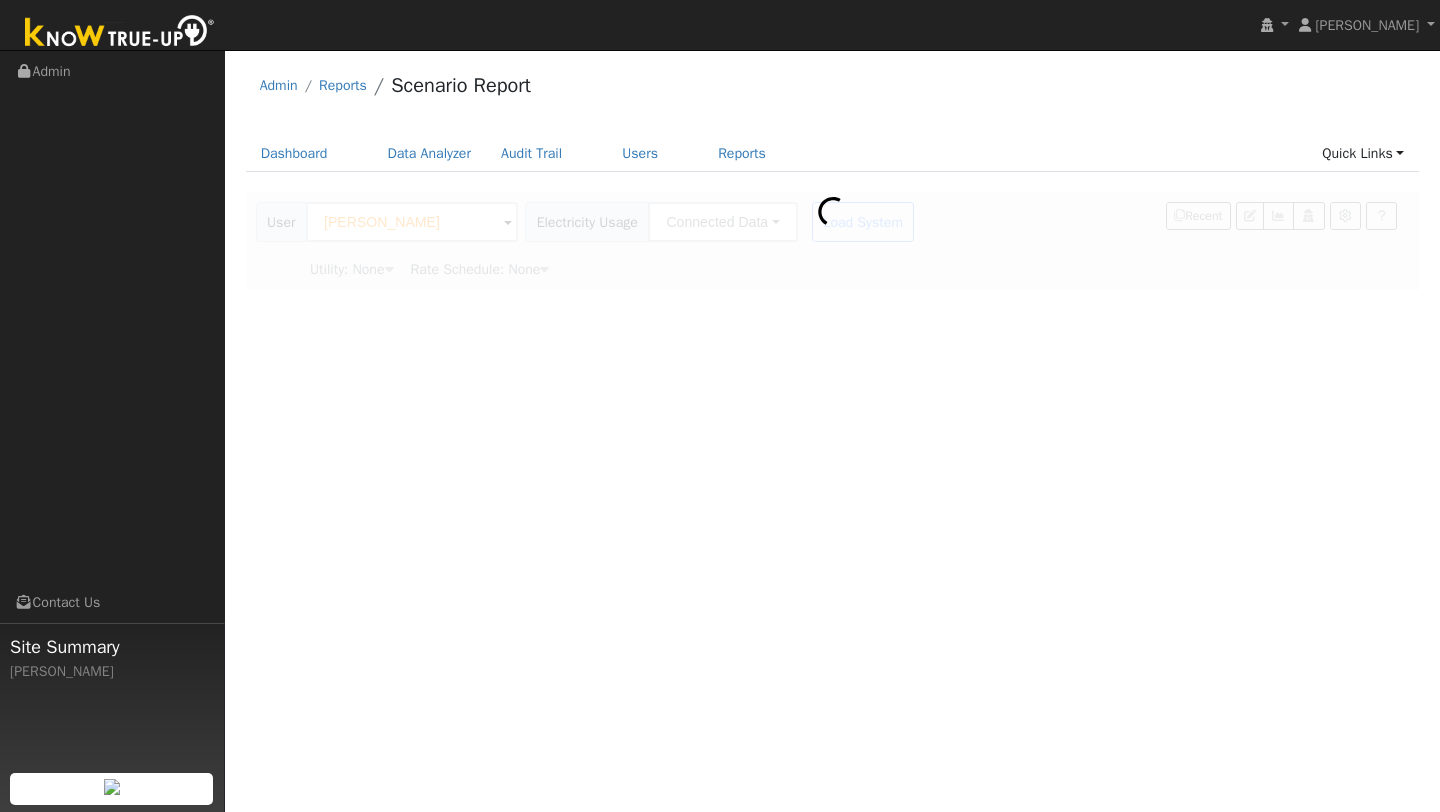 type on "Pacific Gas & Electric" 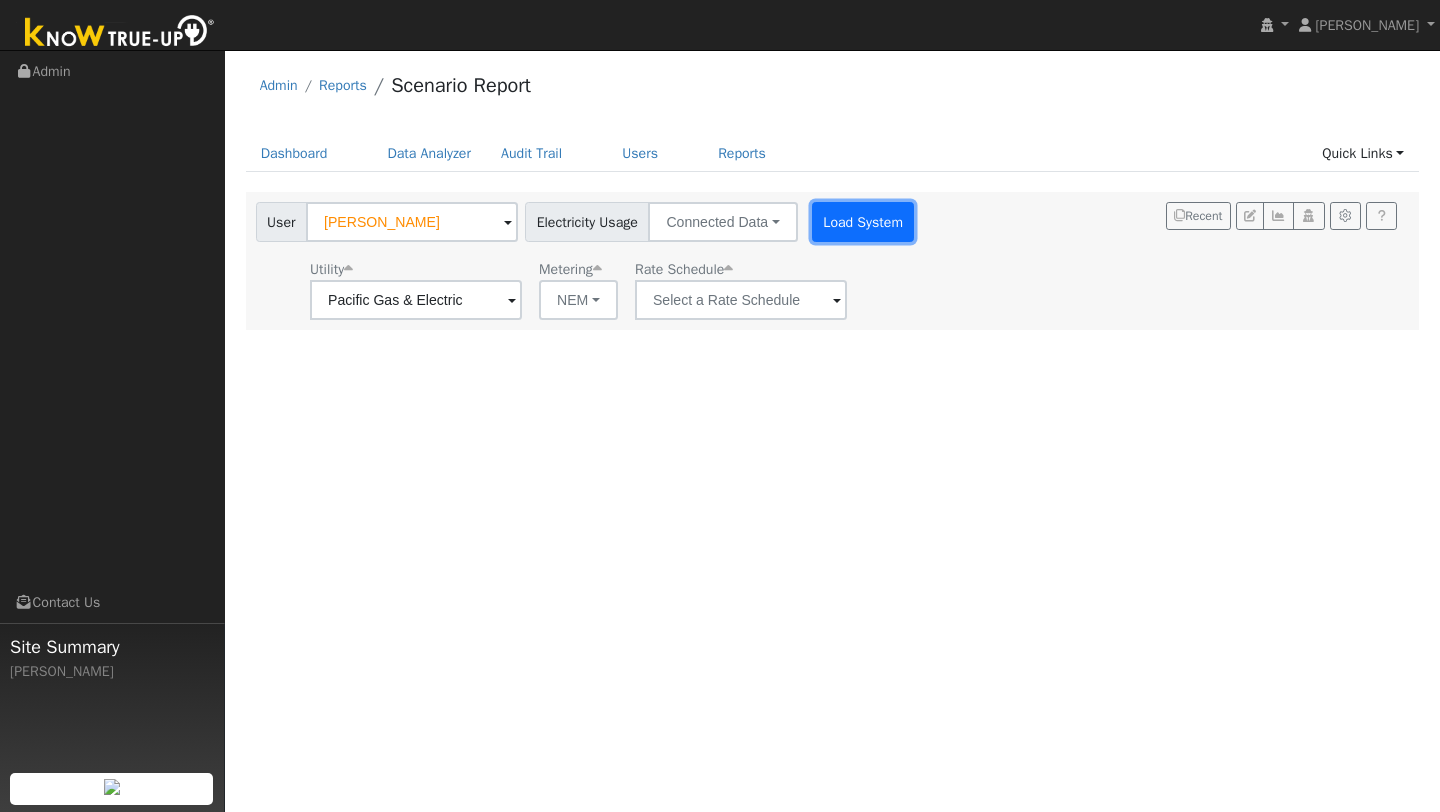 click on "Load System" at bounding box center (863, 222) 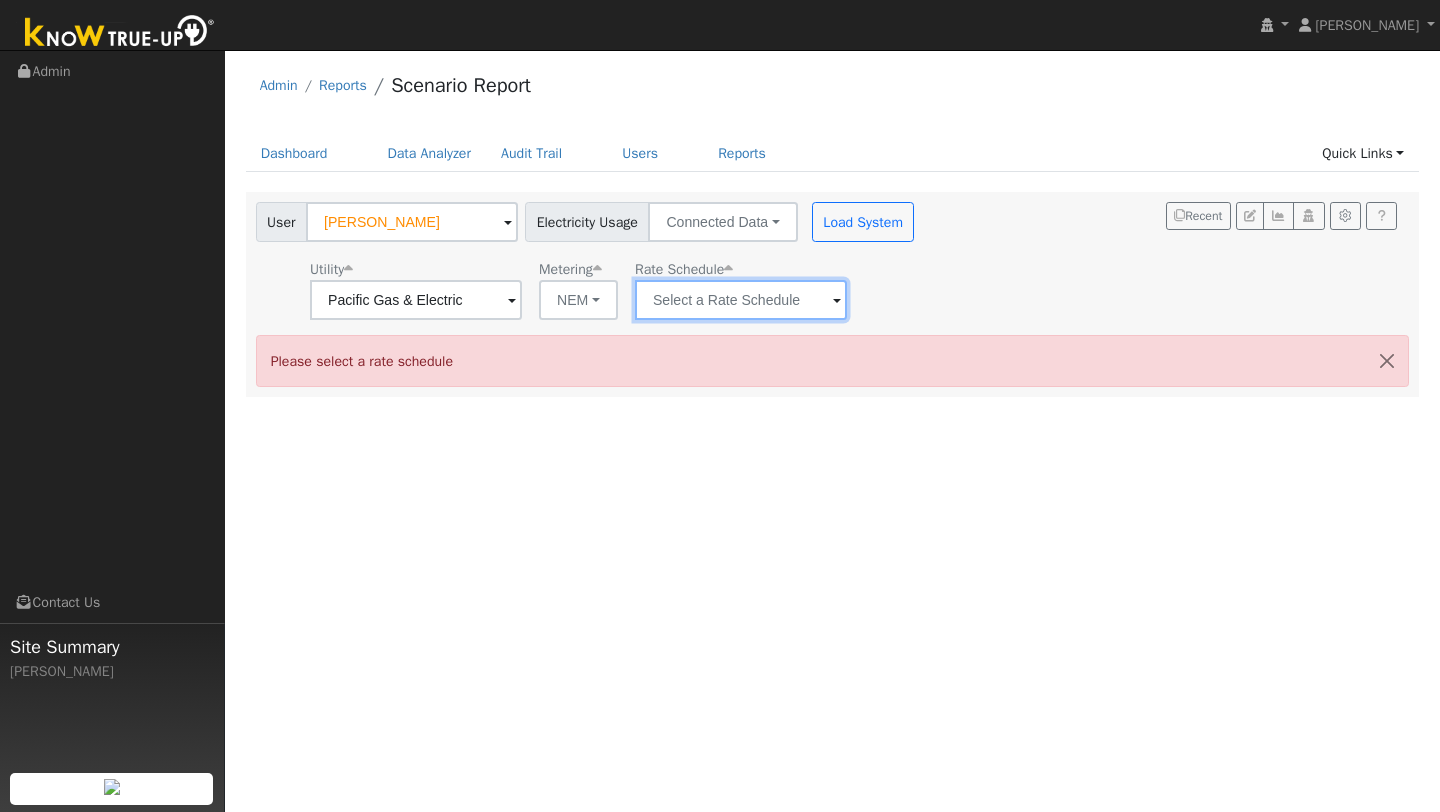 click at bounding box center (416, 300) 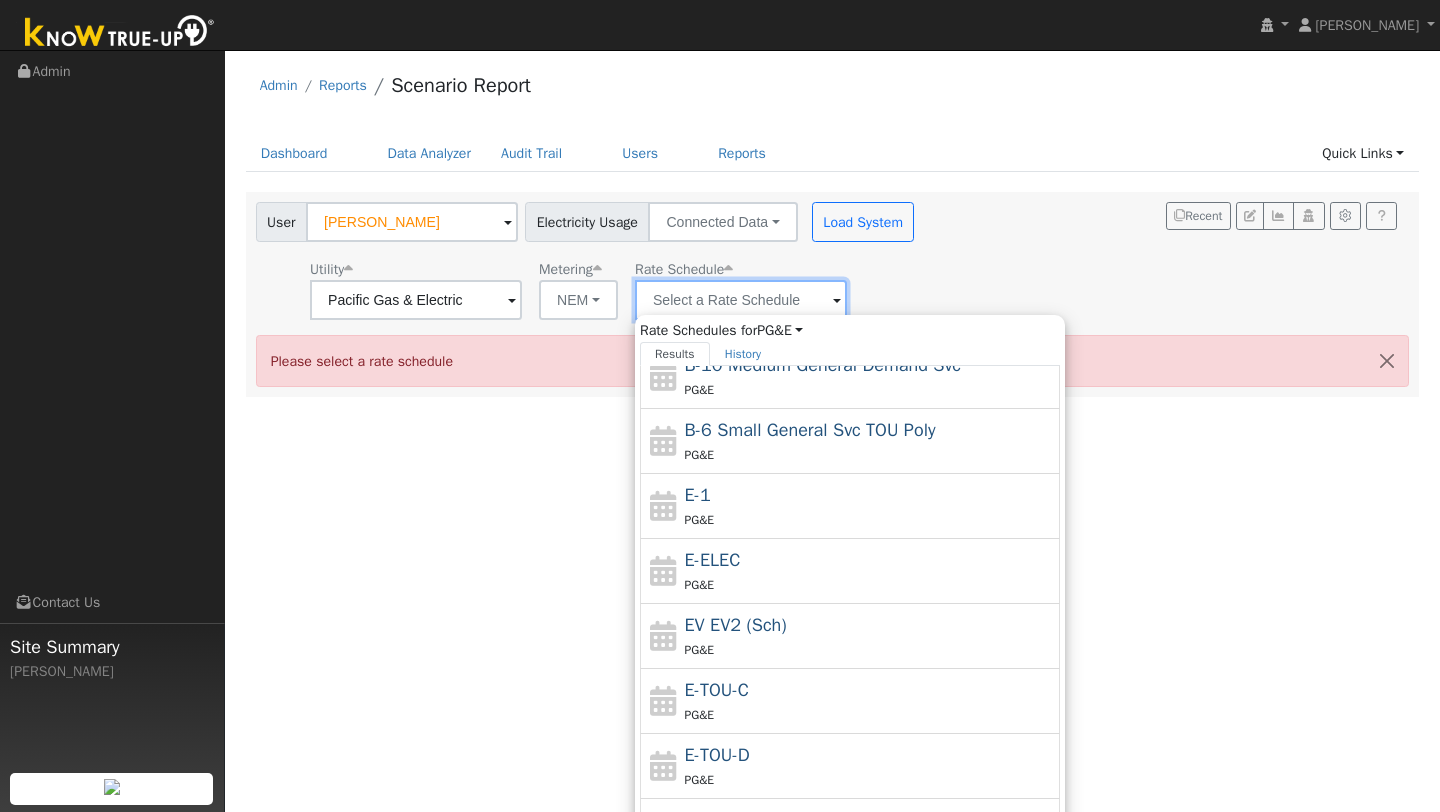 scroll, scrollTop: 219, scrollLeft: 0, axis: vertical 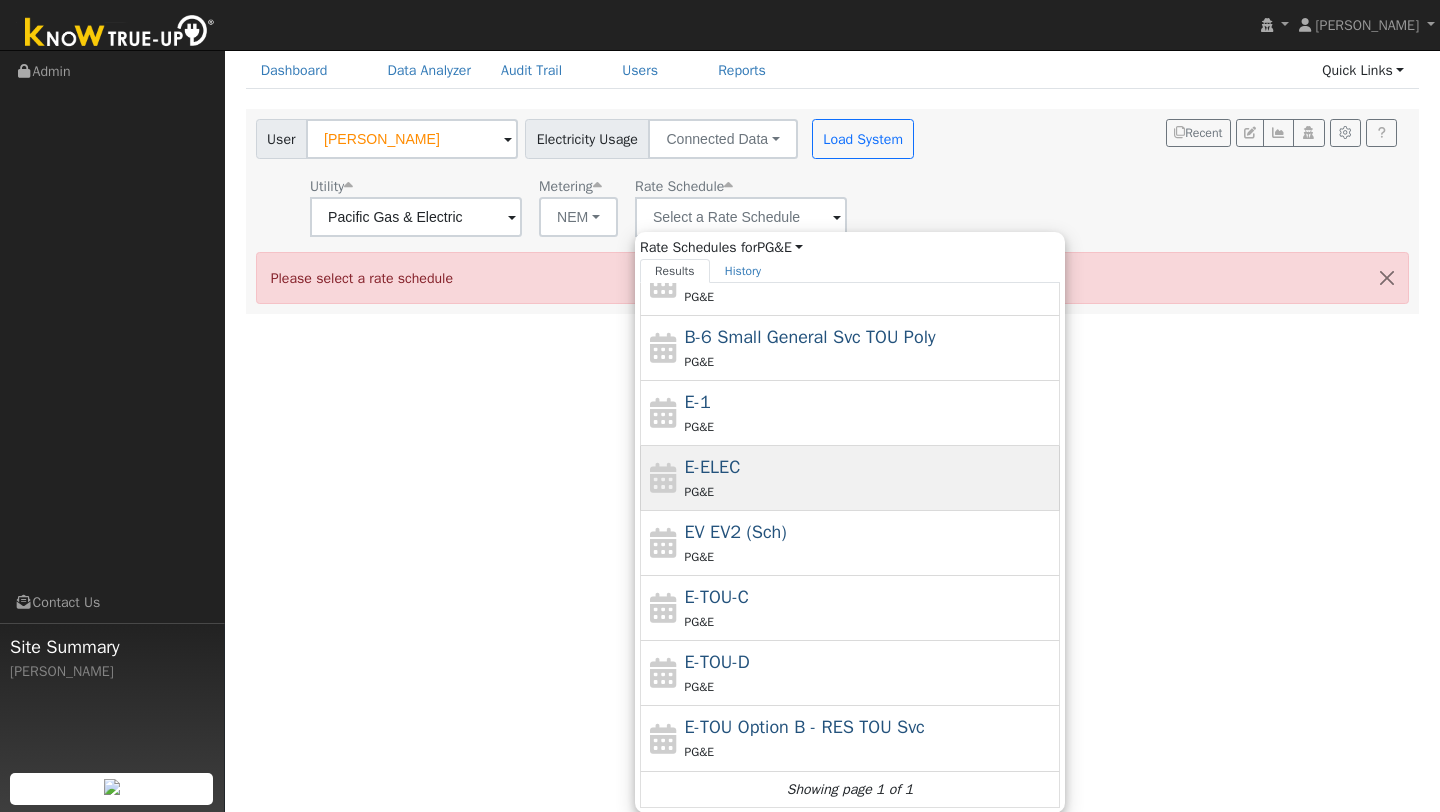 click on "PG&E" at bounding box center (870, 491) 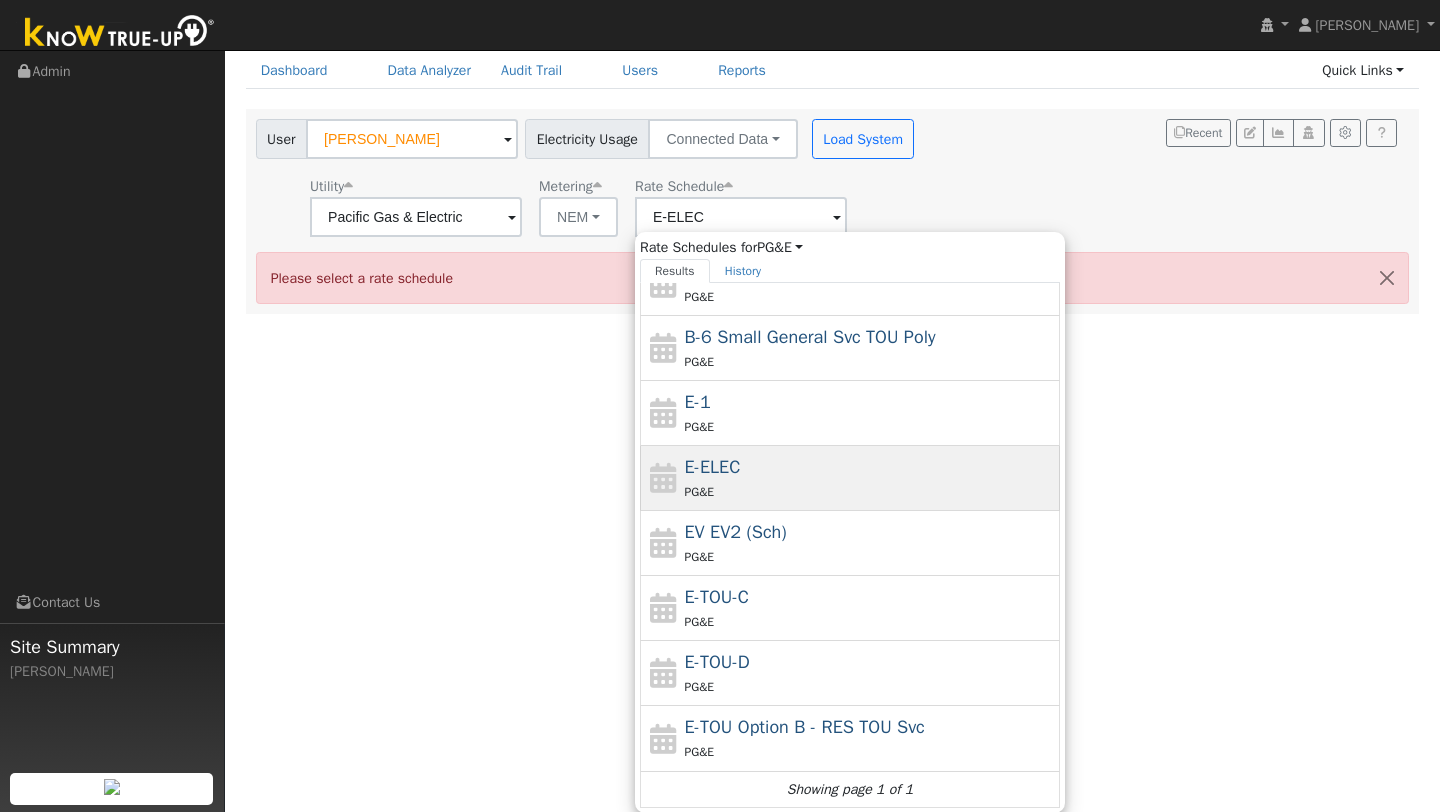 scroll, scrollTop: 0, scrollLeft: 0, axis: both 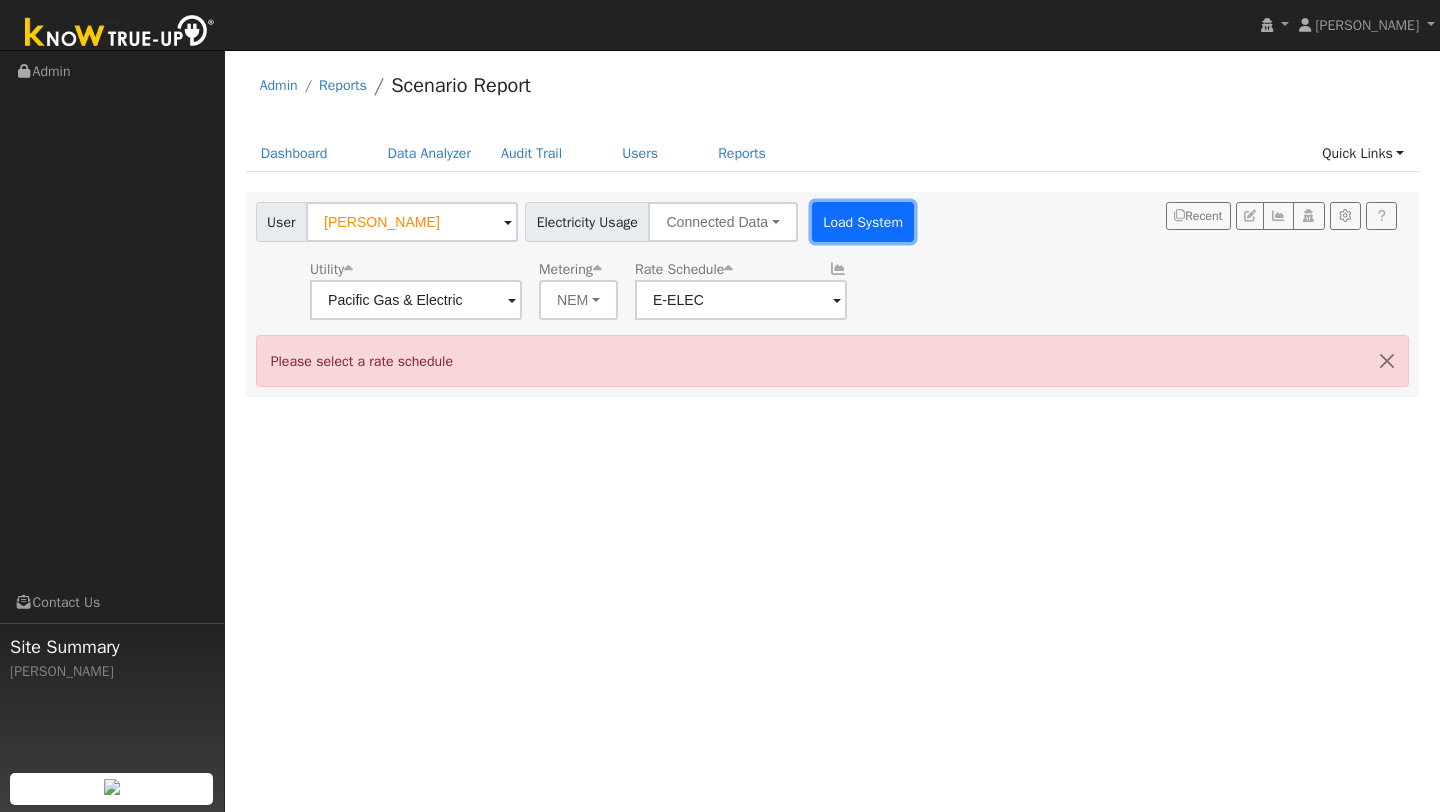 click on "Load System" at bounding box center [863, 222] 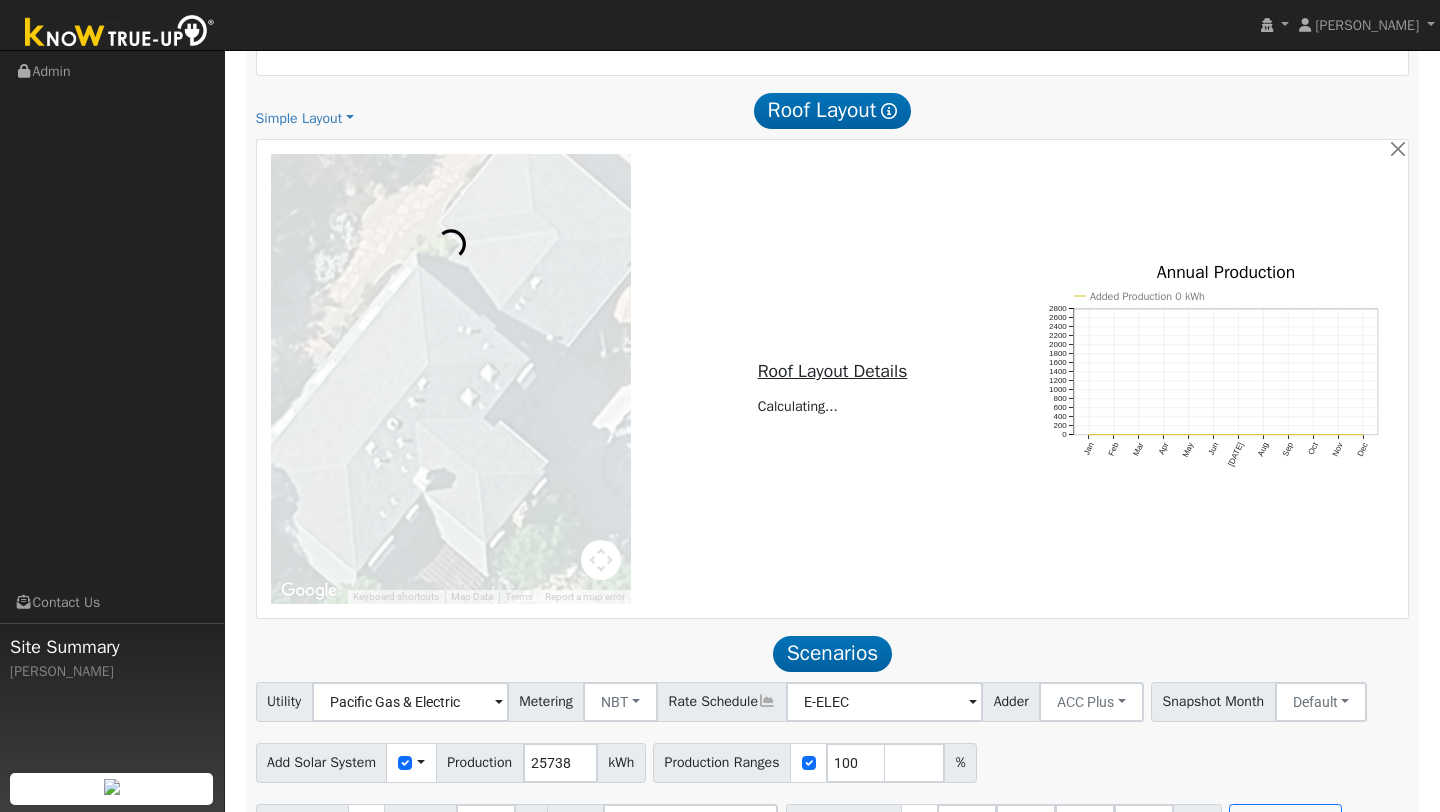 scroll, scrollTop: 1069, scrollLeft: 0, axis: vertical 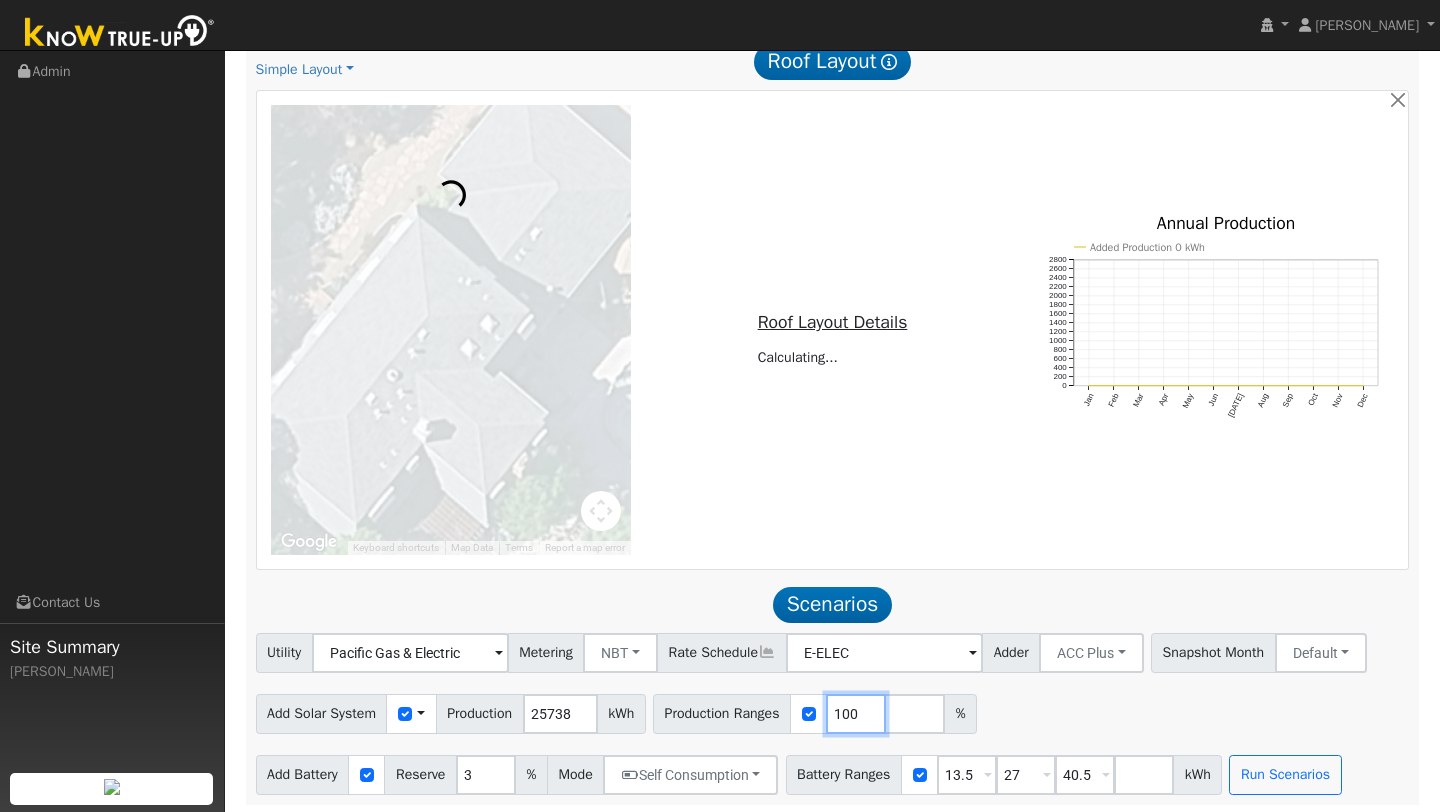 click on "100" at bounding box center [856, 714] 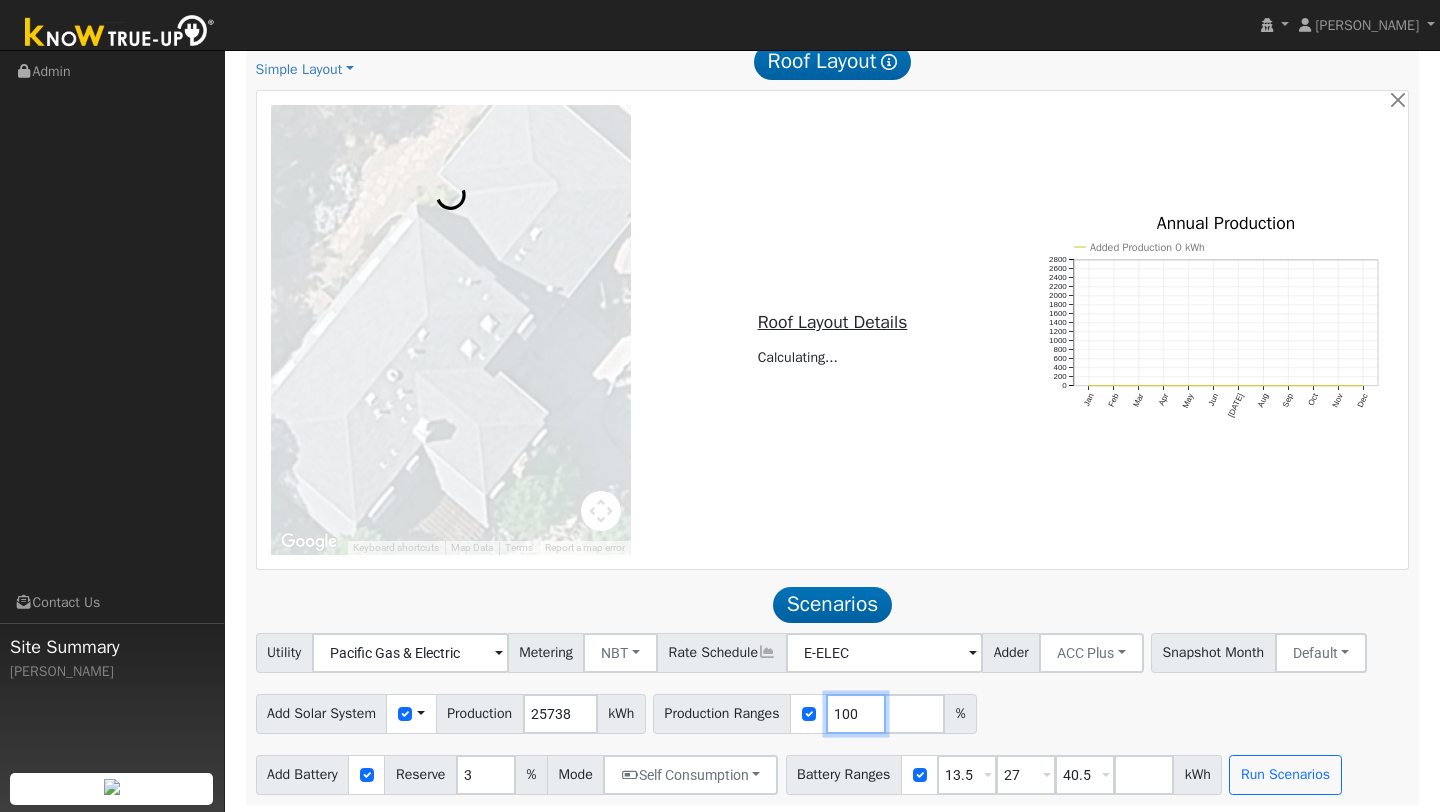 click on "100" at bounding box center (856, 714) 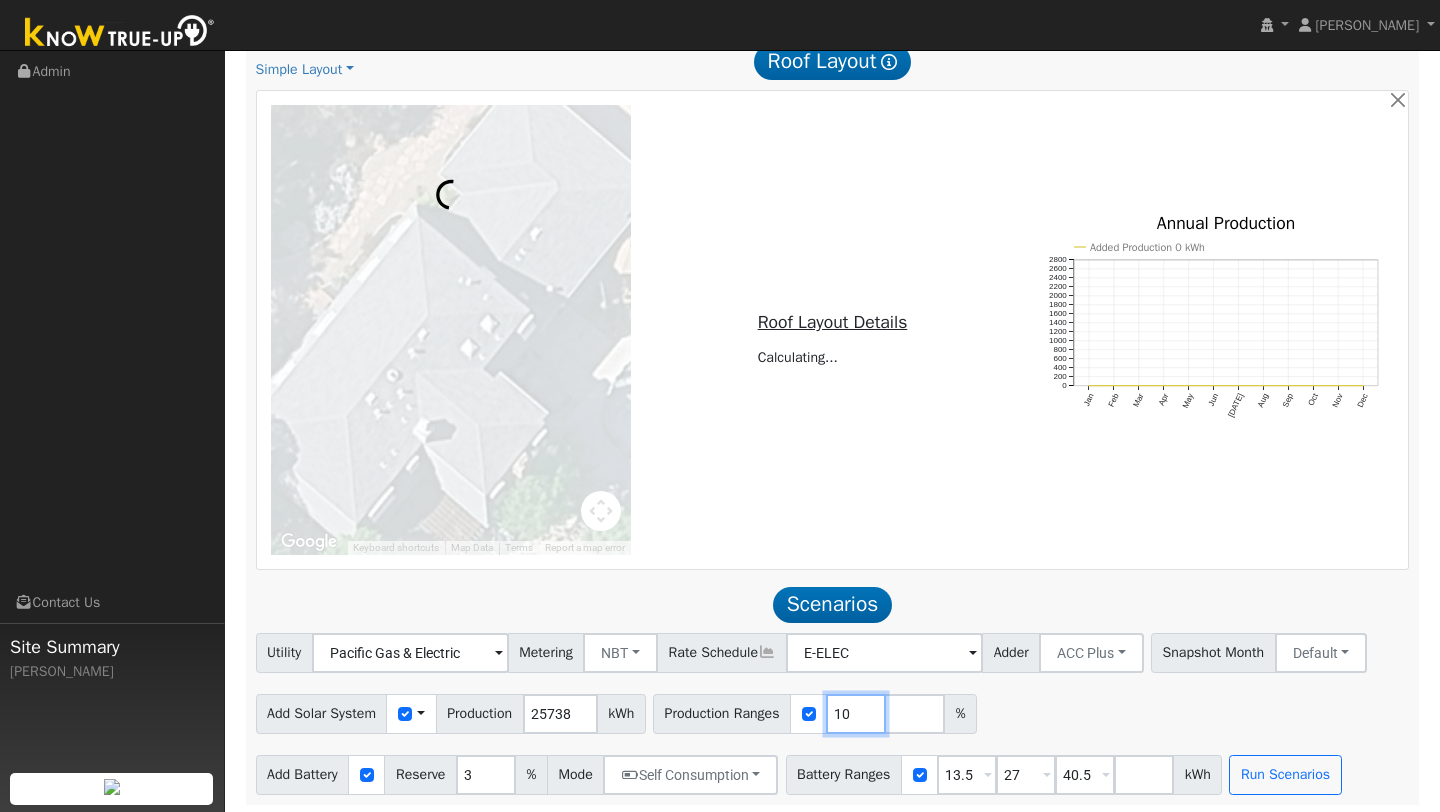 type on "1" 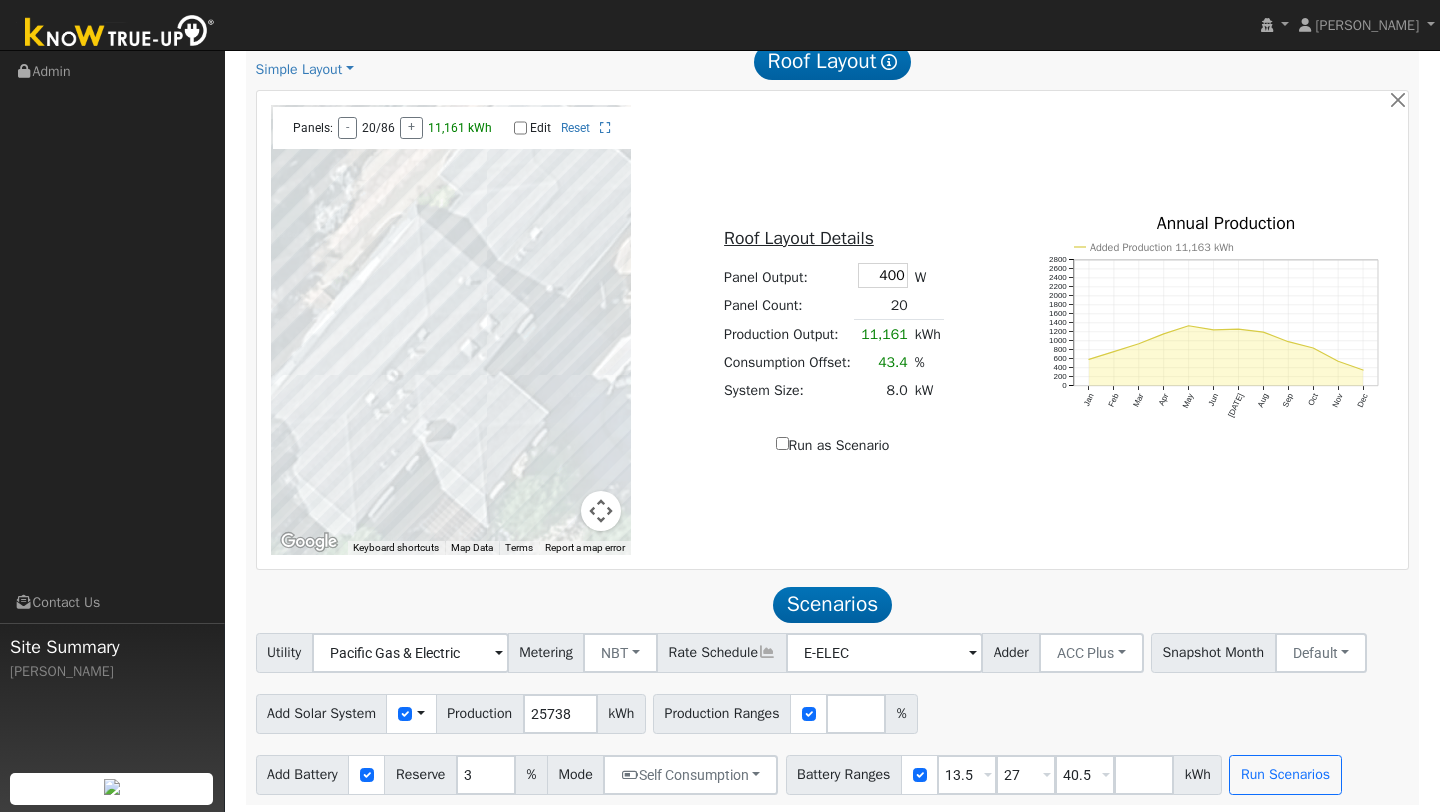 click at bounding box center [601, 511] 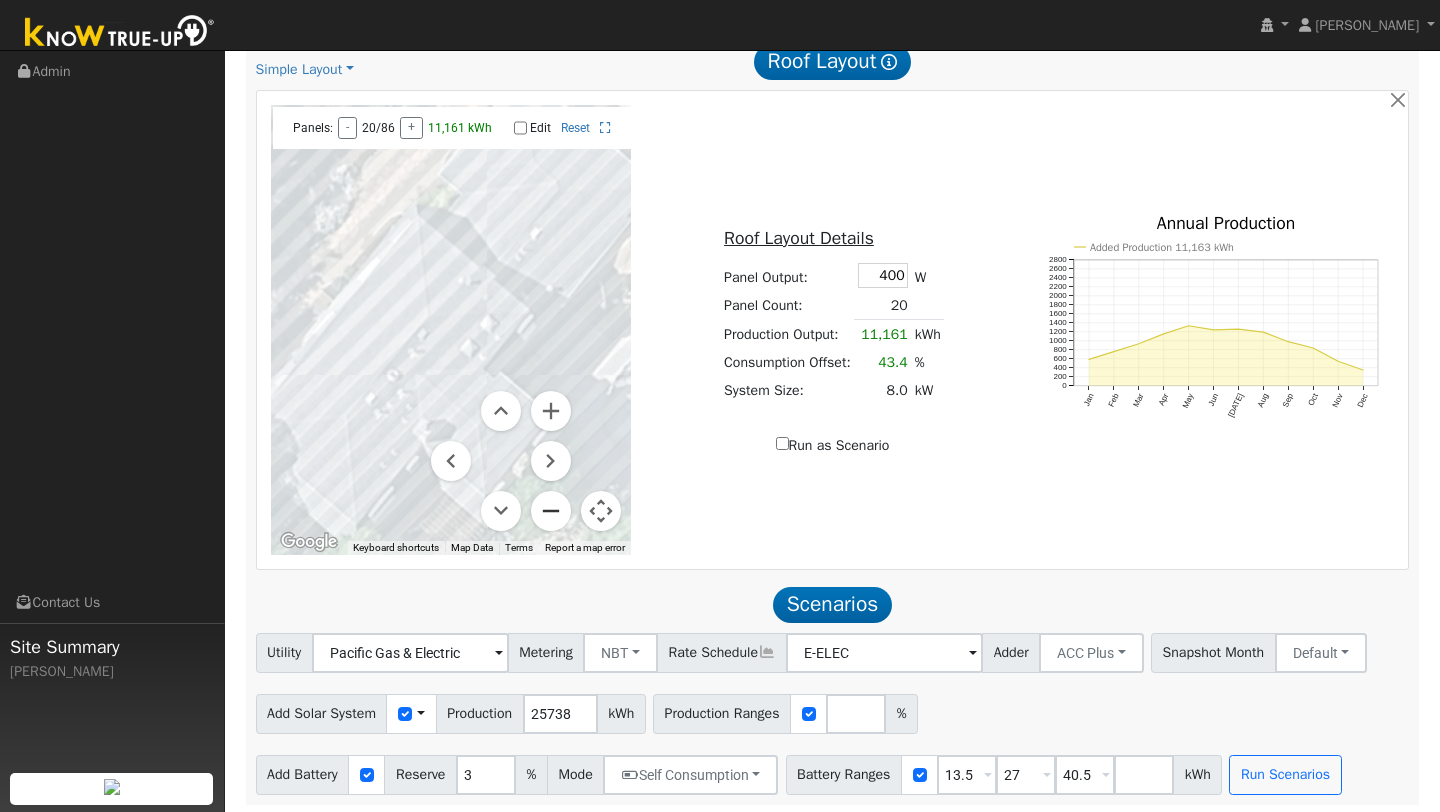 click at bounding box center (551, 511) 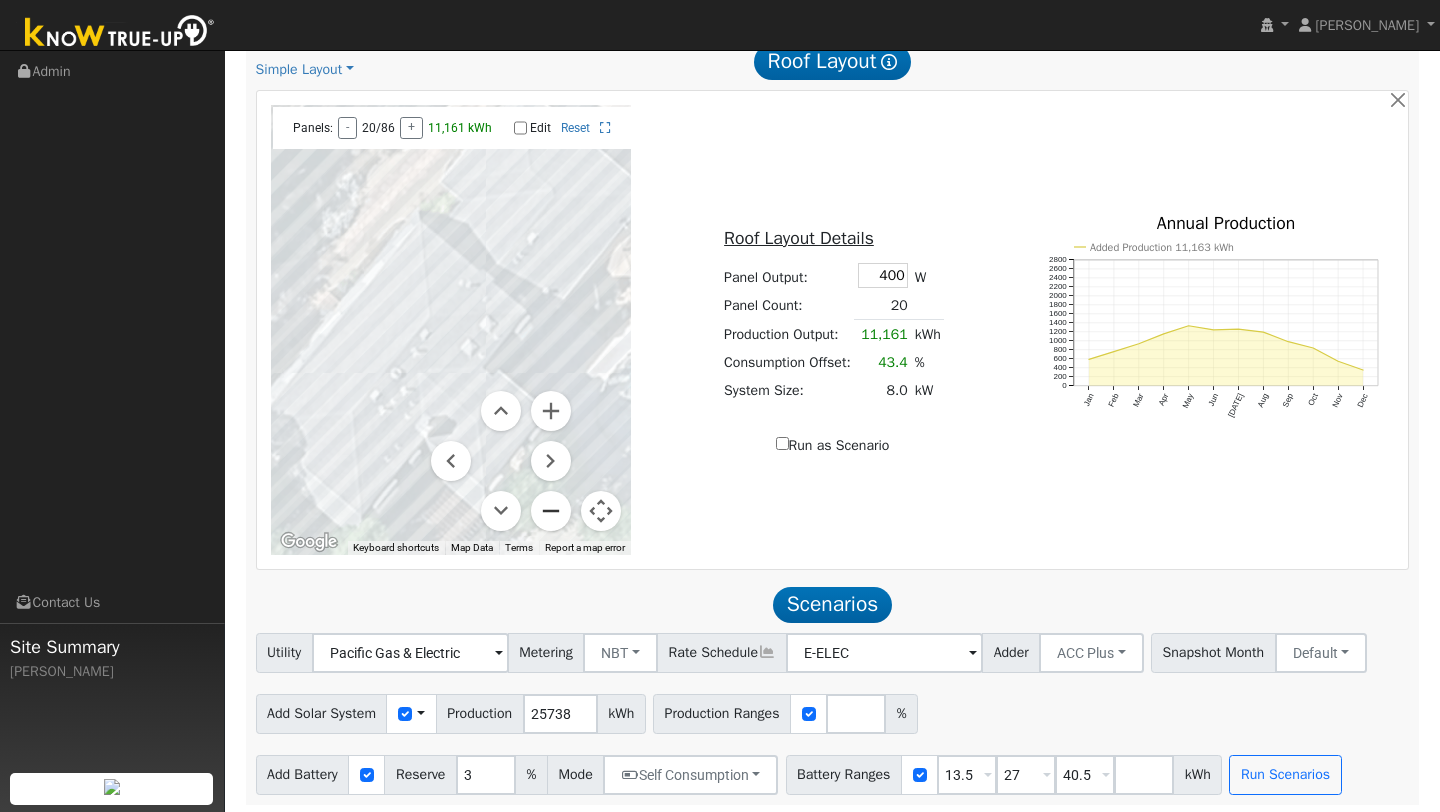click at bounding box center (551, 511) 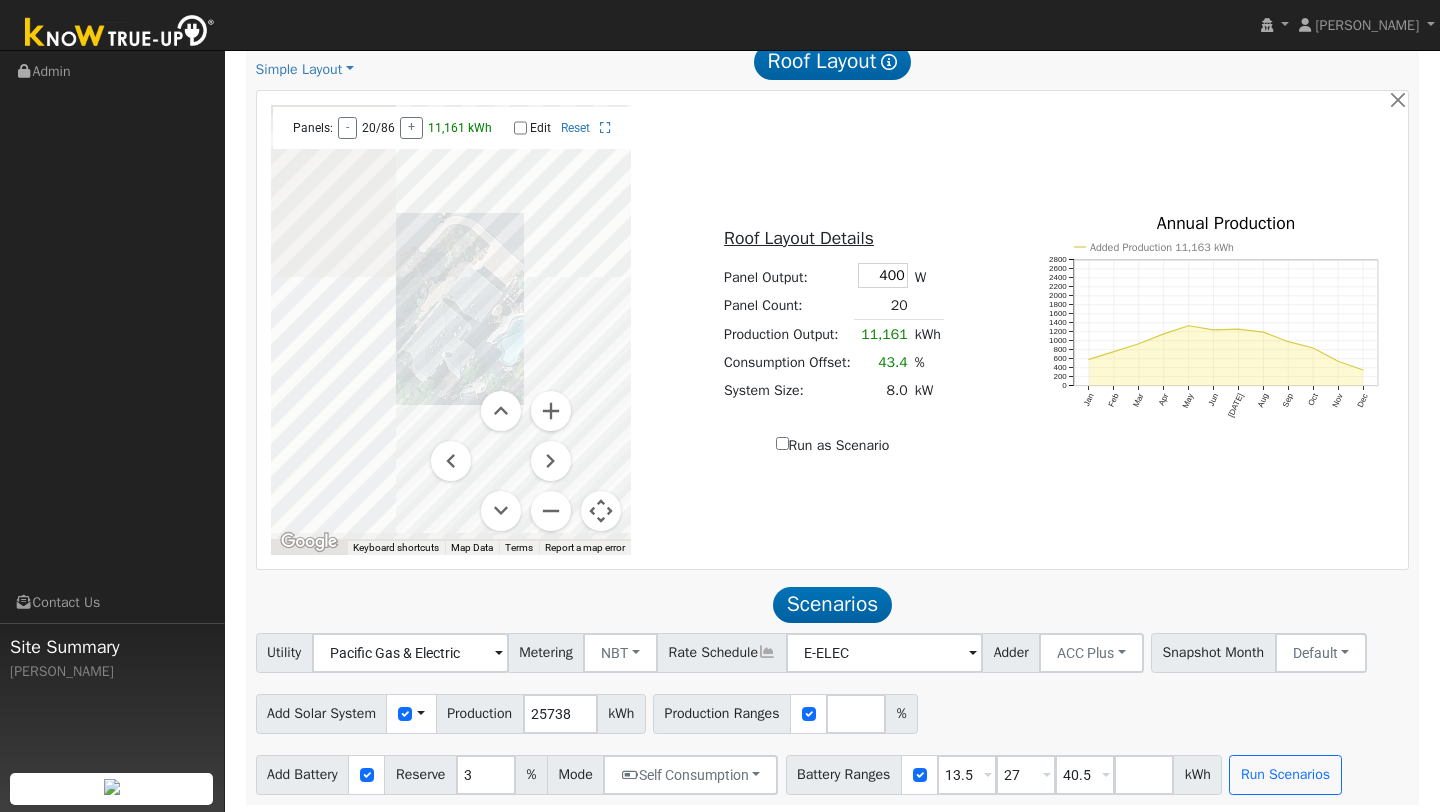 click at bounding box center (601, 511) 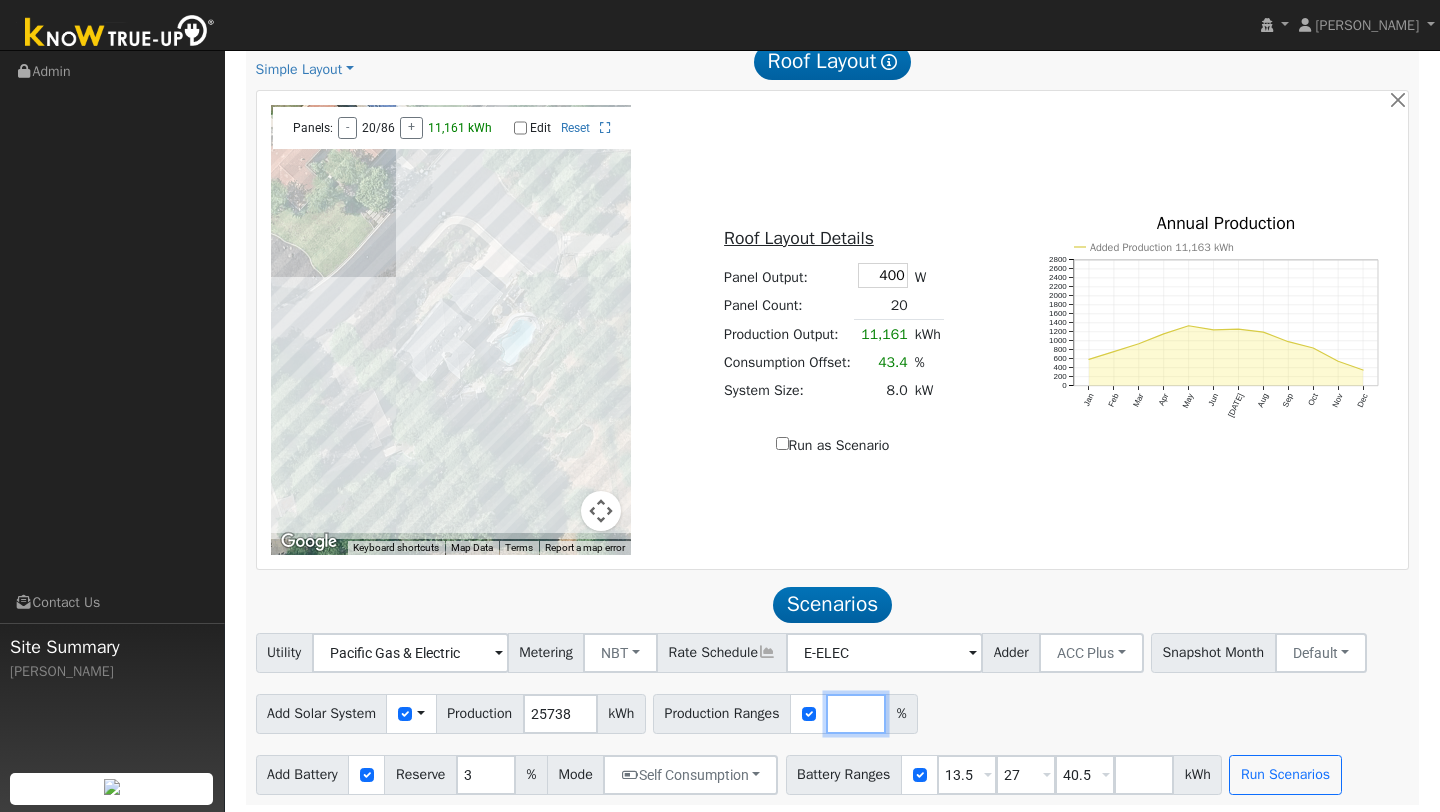 click at bounding box center [856, 714] 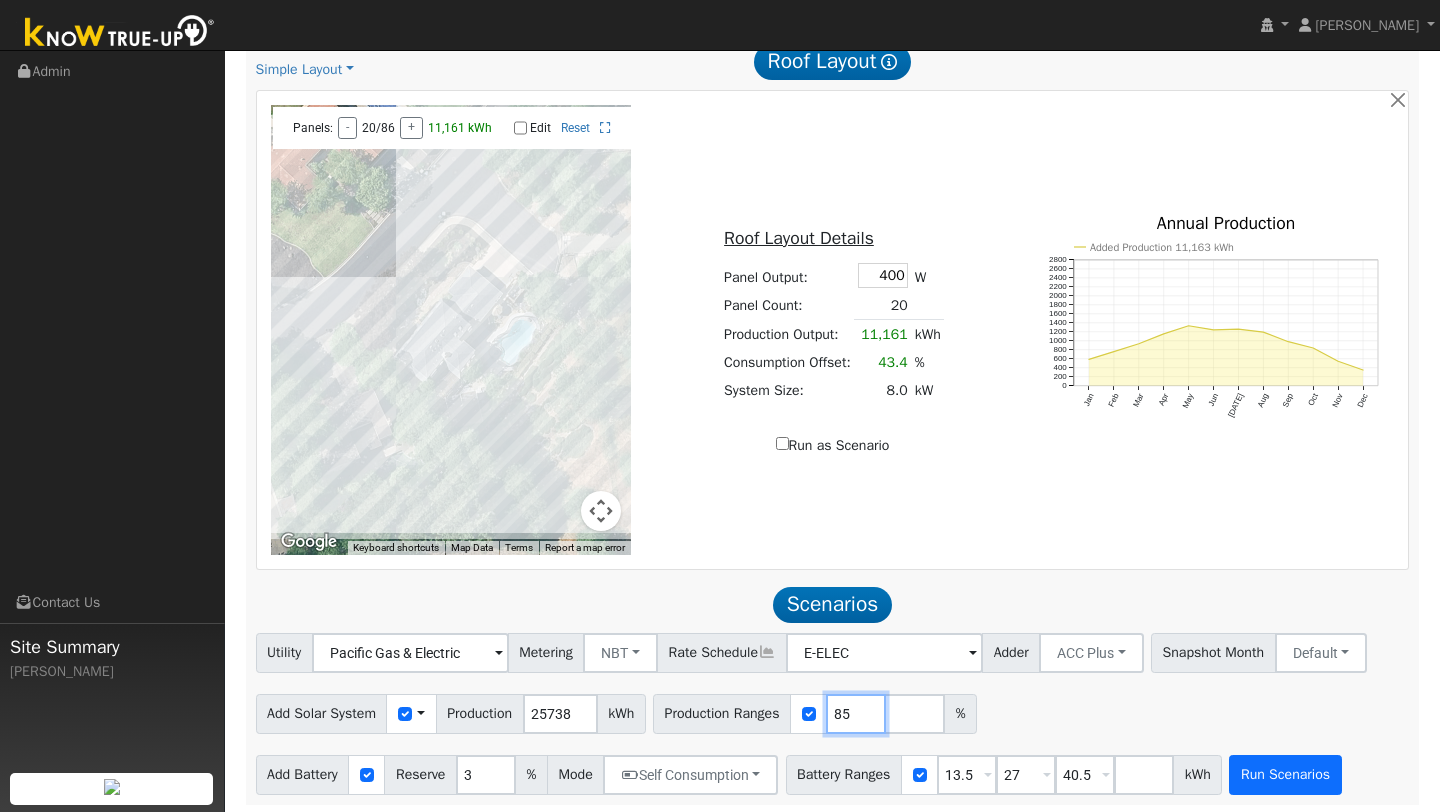 type on "85" 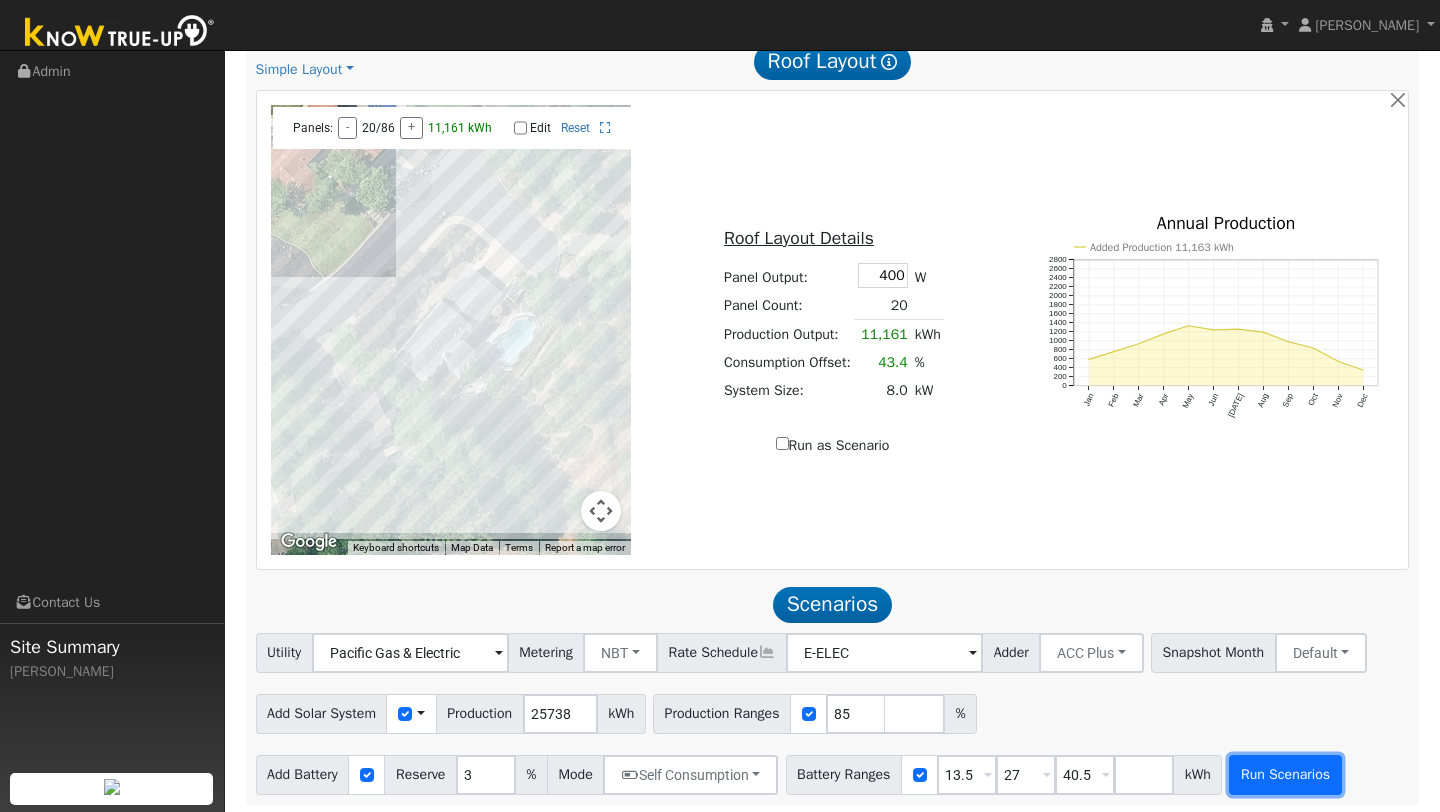 click on "Run Scenarios" at bounding box center (1285, 775) 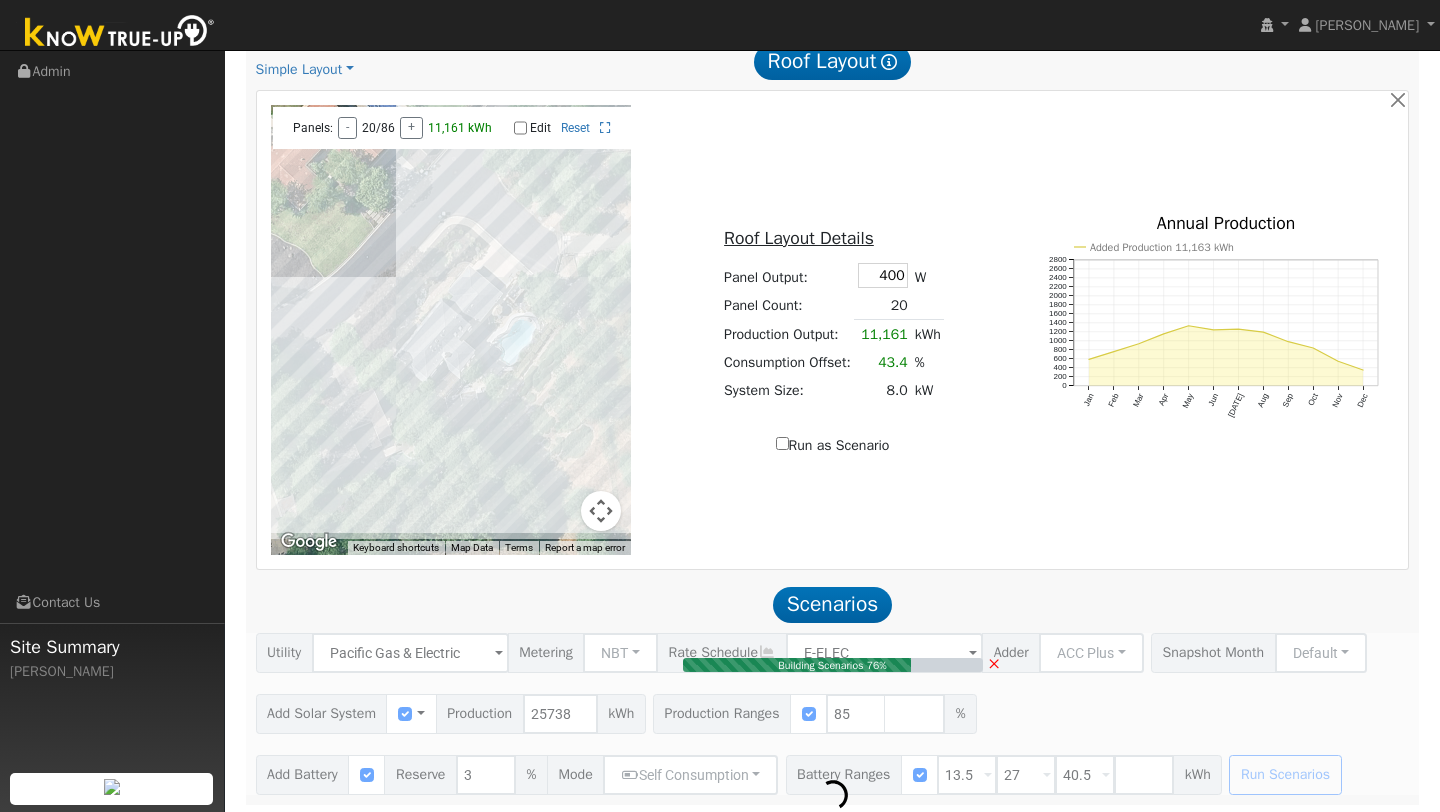 type on "14.6" 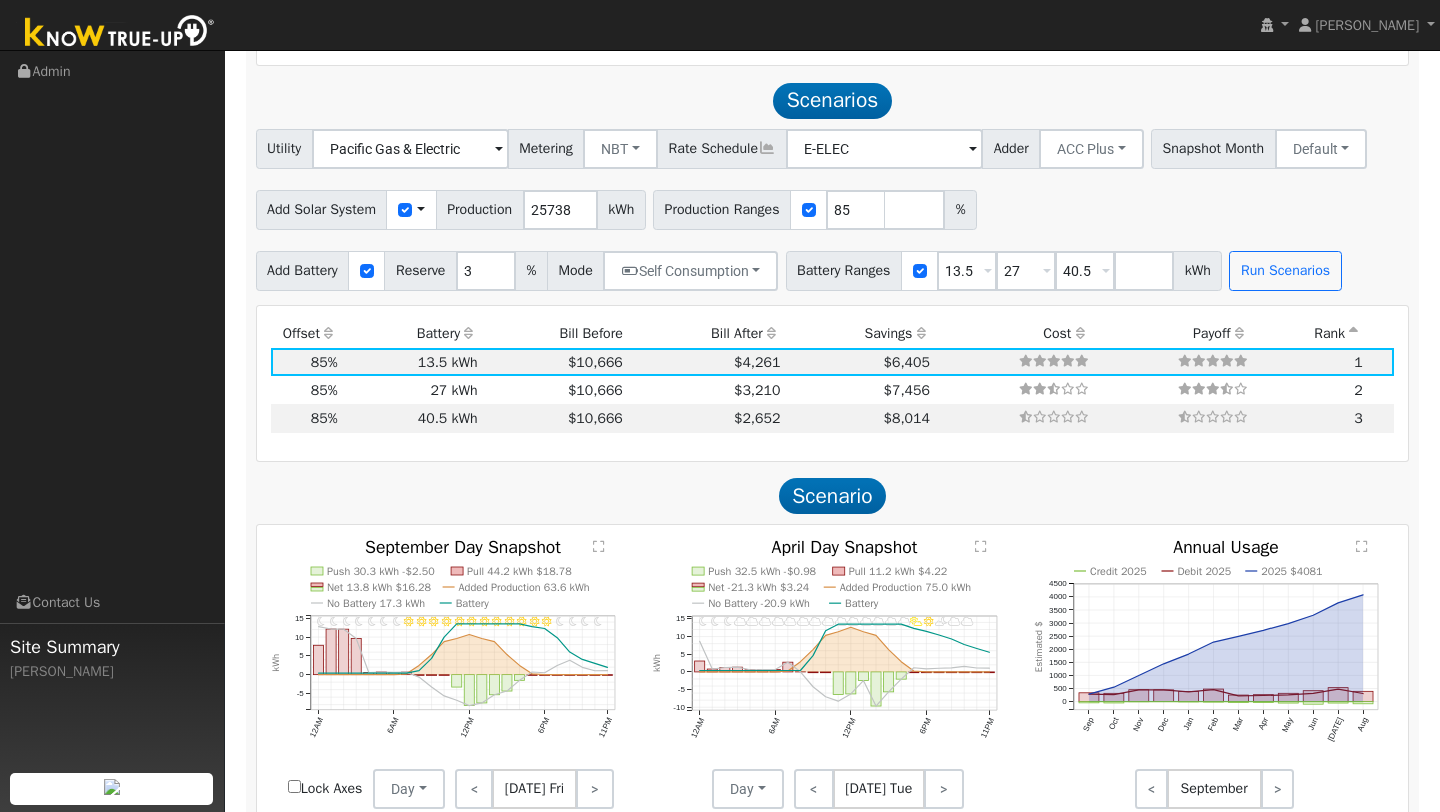 scroll, scrollTop: 1592, scrollLeft: 0, axis: vertical 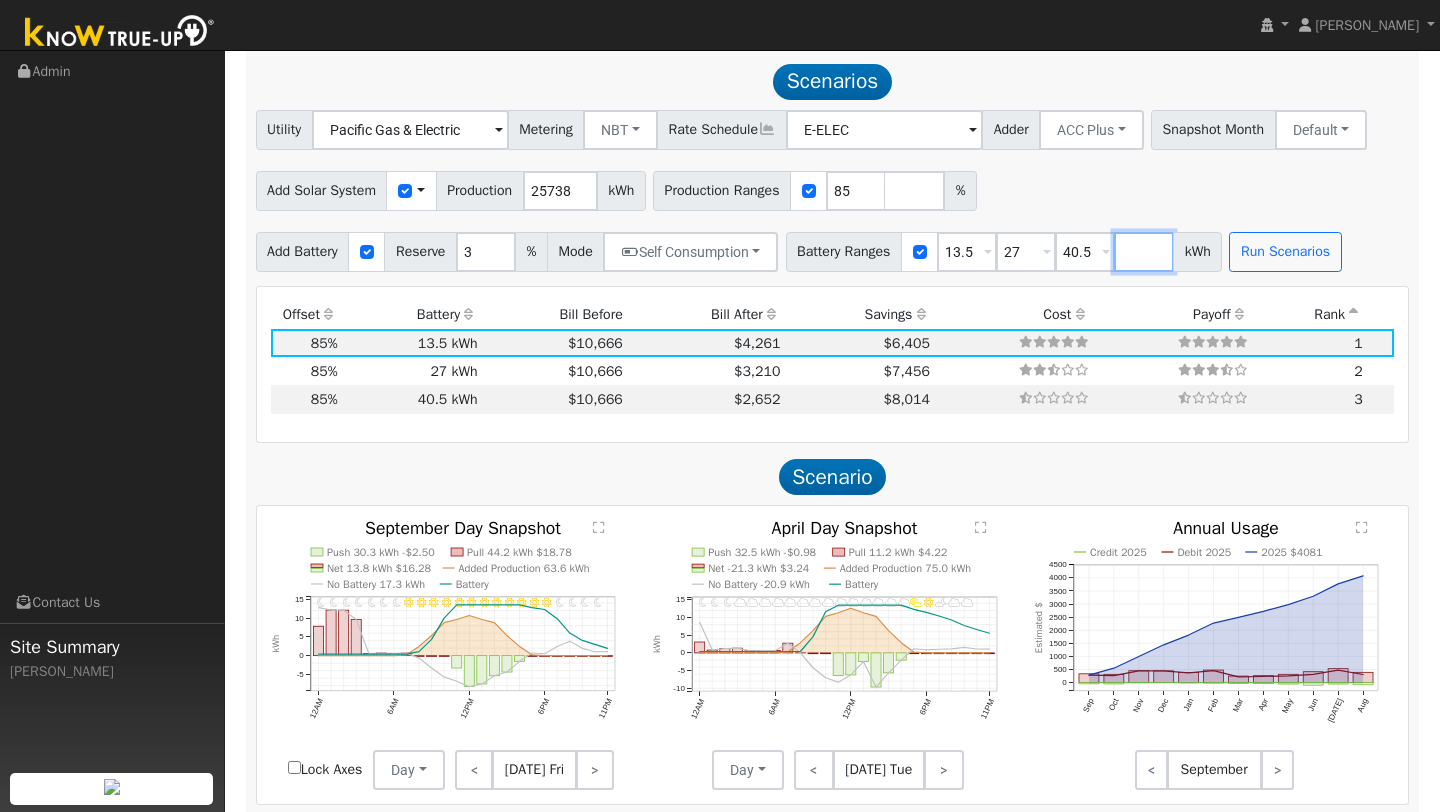 click at bounding box center [1144, 252] 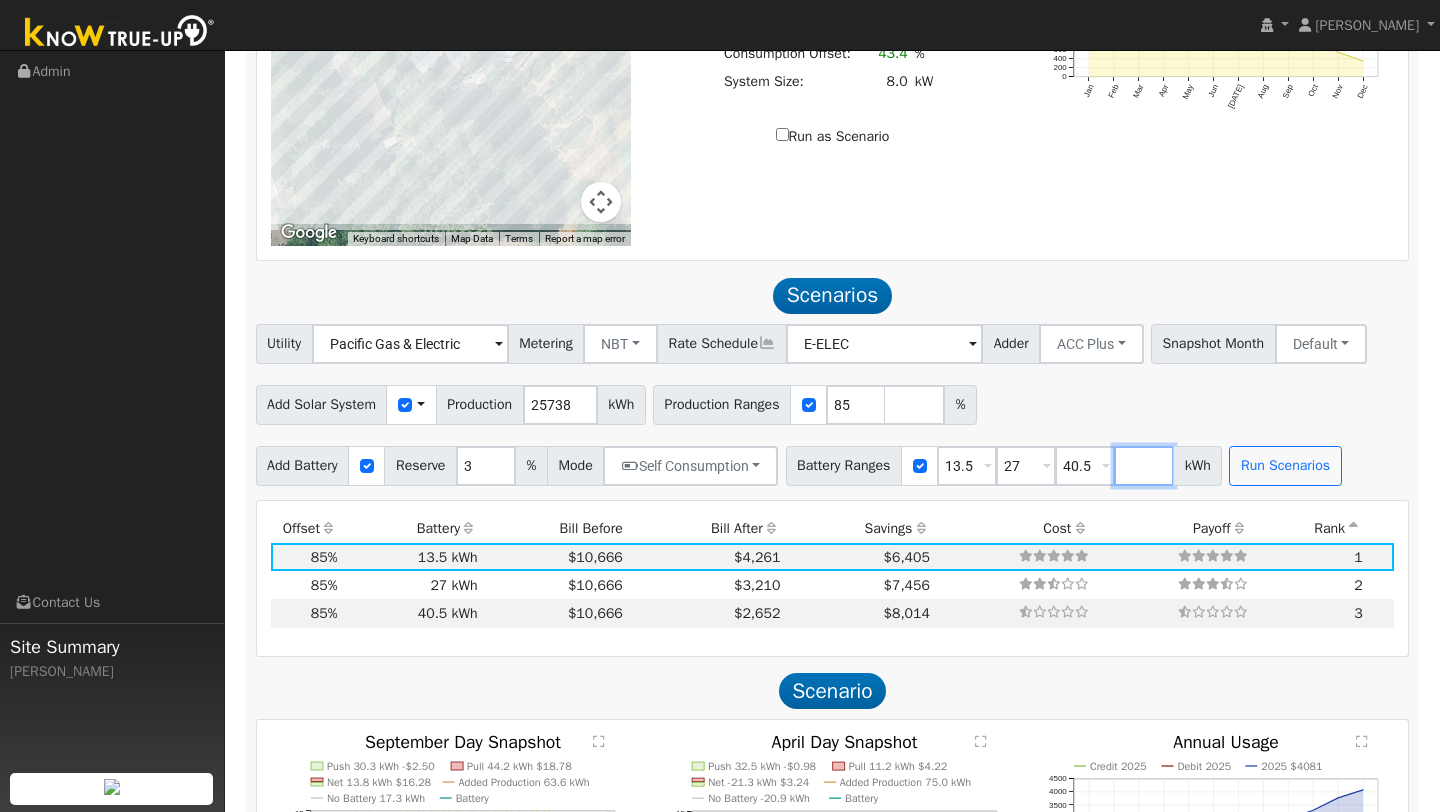 scroll, scrollTop: 1433, scrollLeft: 0, axis: vertical 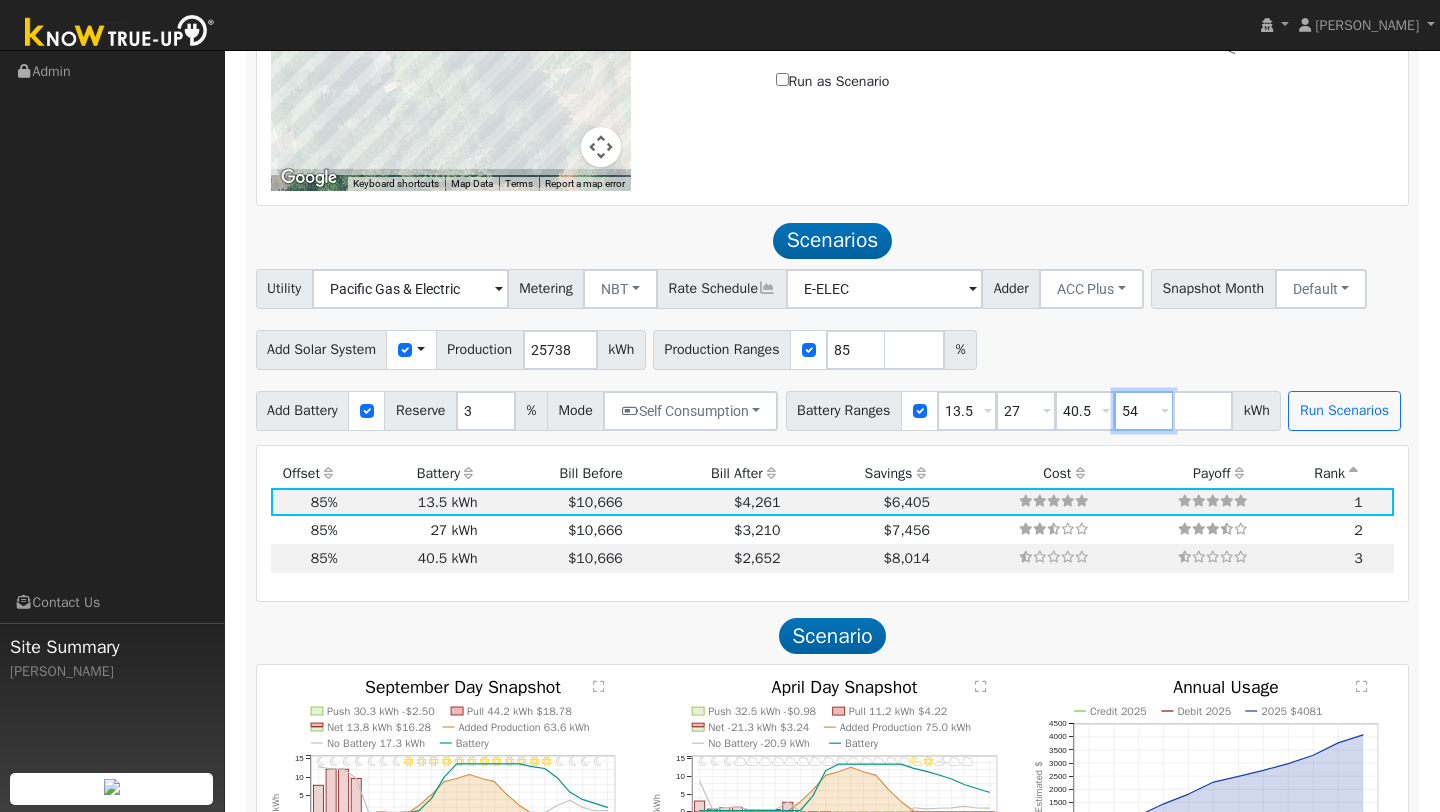 type on "54" 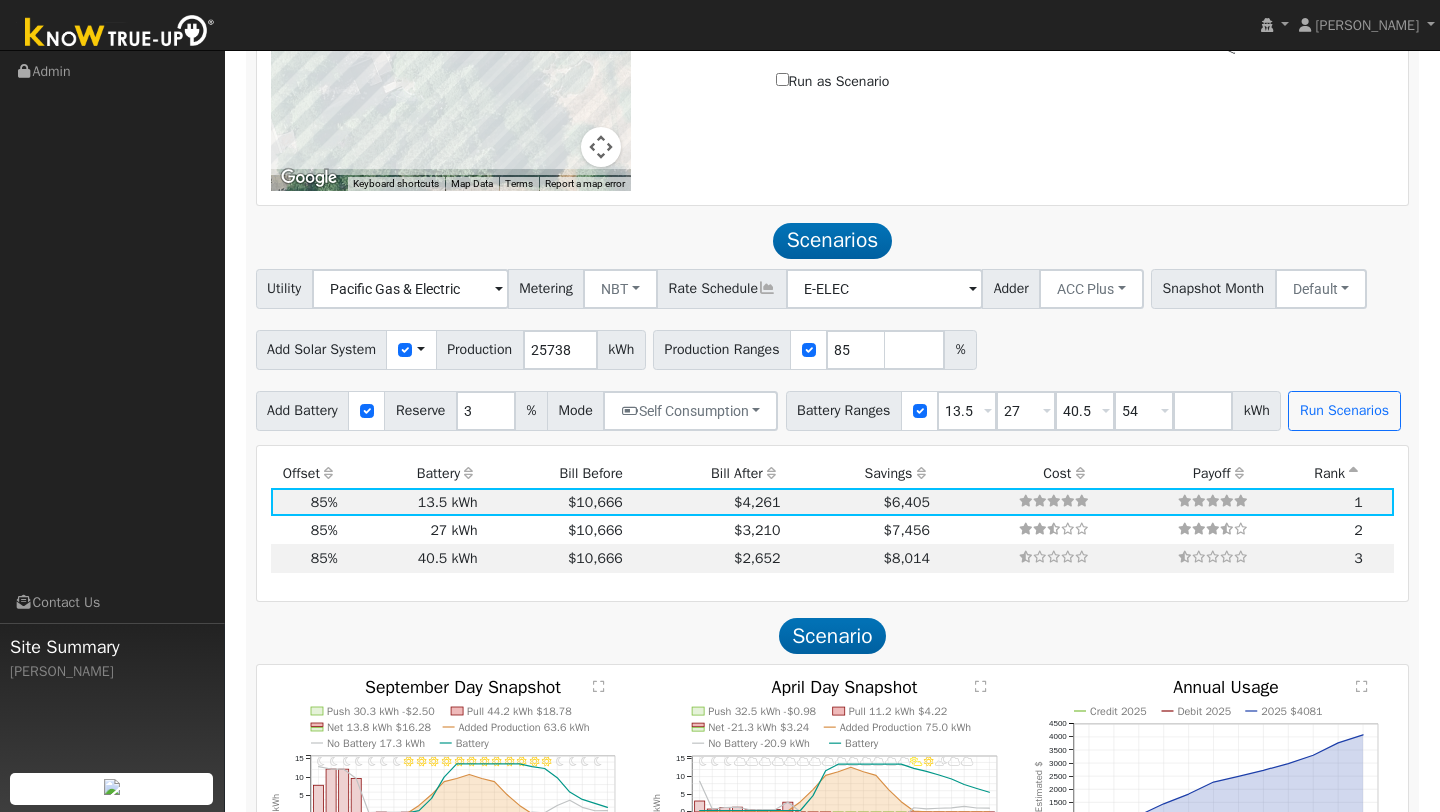 drag, startPoint x: 901, startPoint y: 477, endPoint x: 884, endPoint y: 498, distance: 27.018513 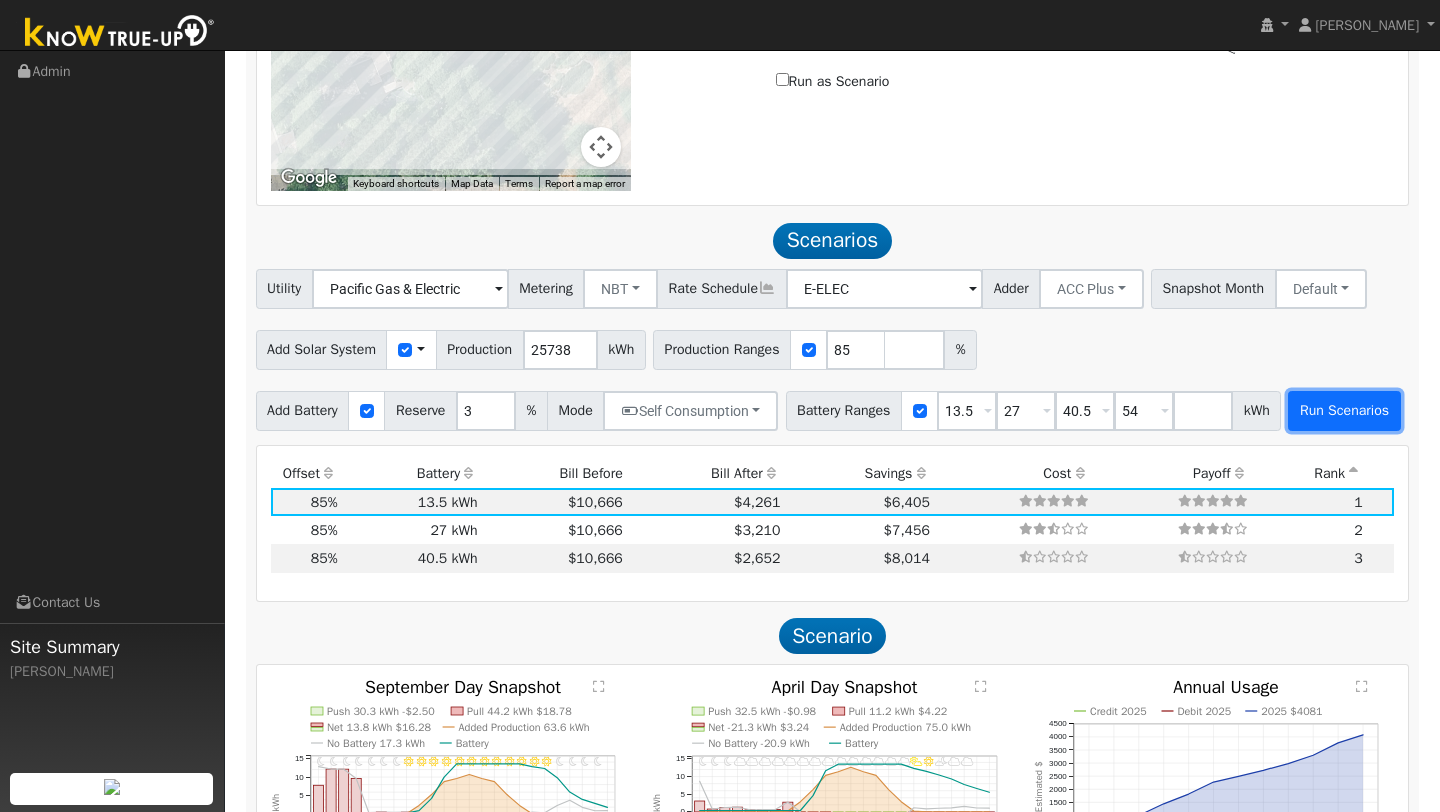 click on "Run Scenarios" at bounding box center [1344, 411] 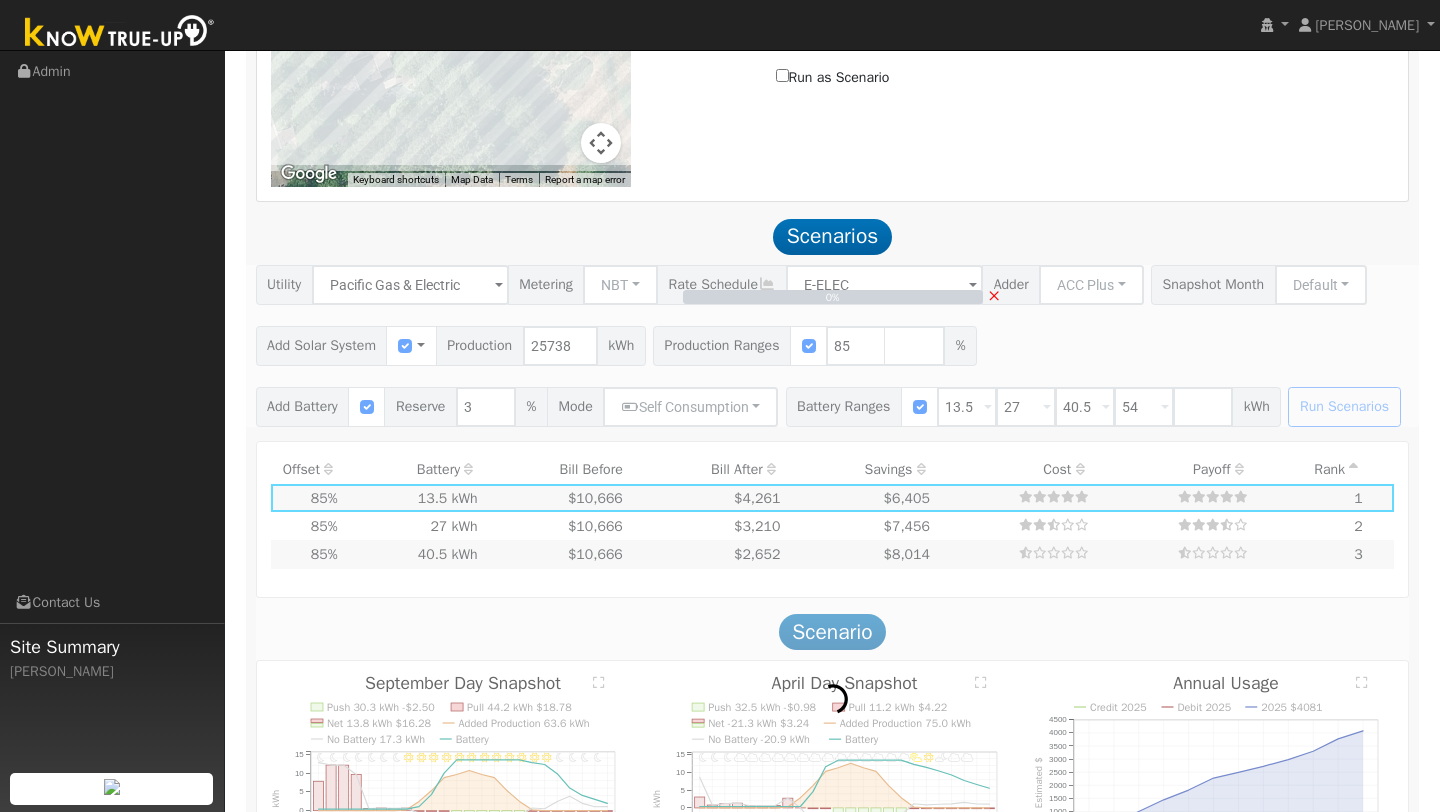 scroll, scrollTop: 1575, scrollLeft: 0, axis: vertical 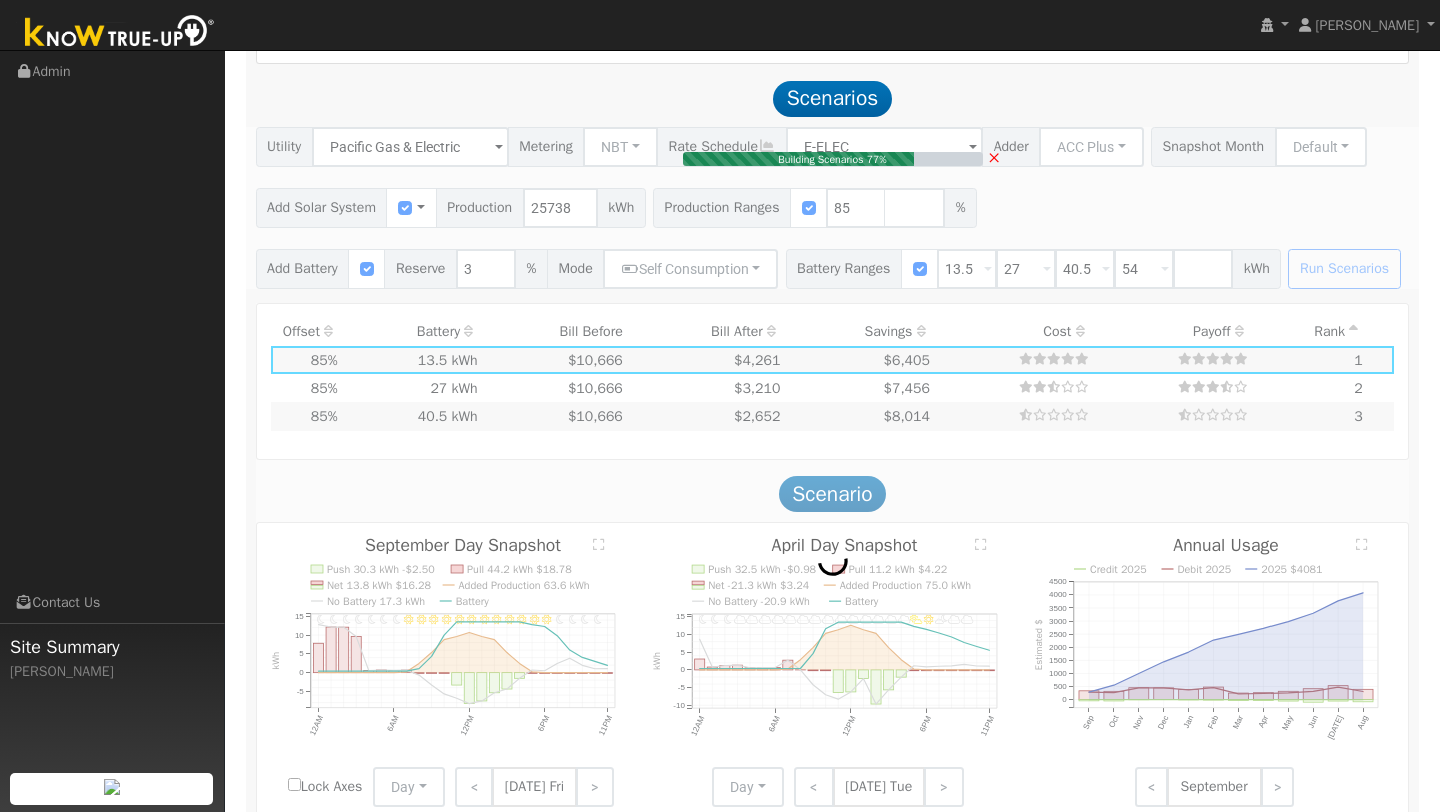 type on "$32,400" 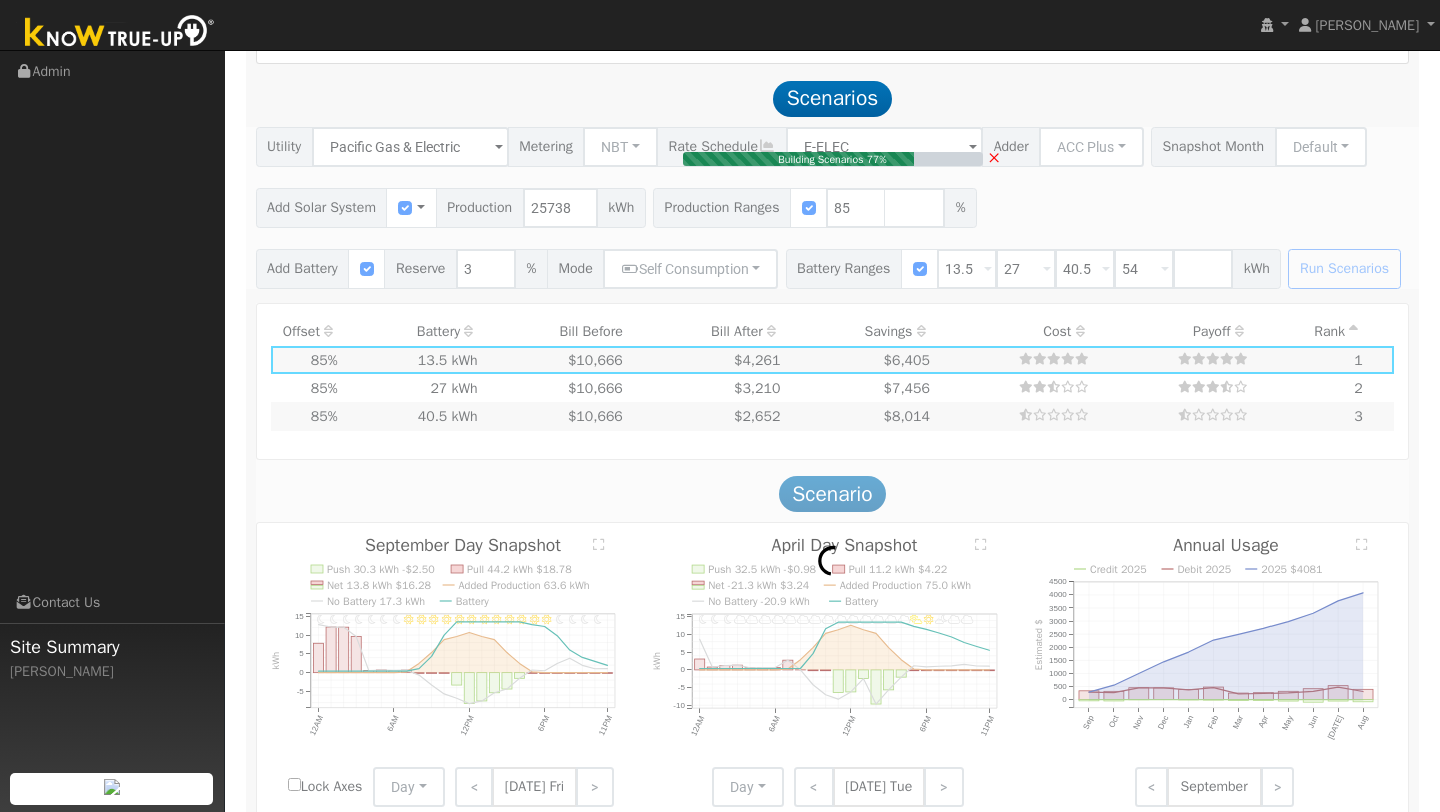 type on "$25,034" 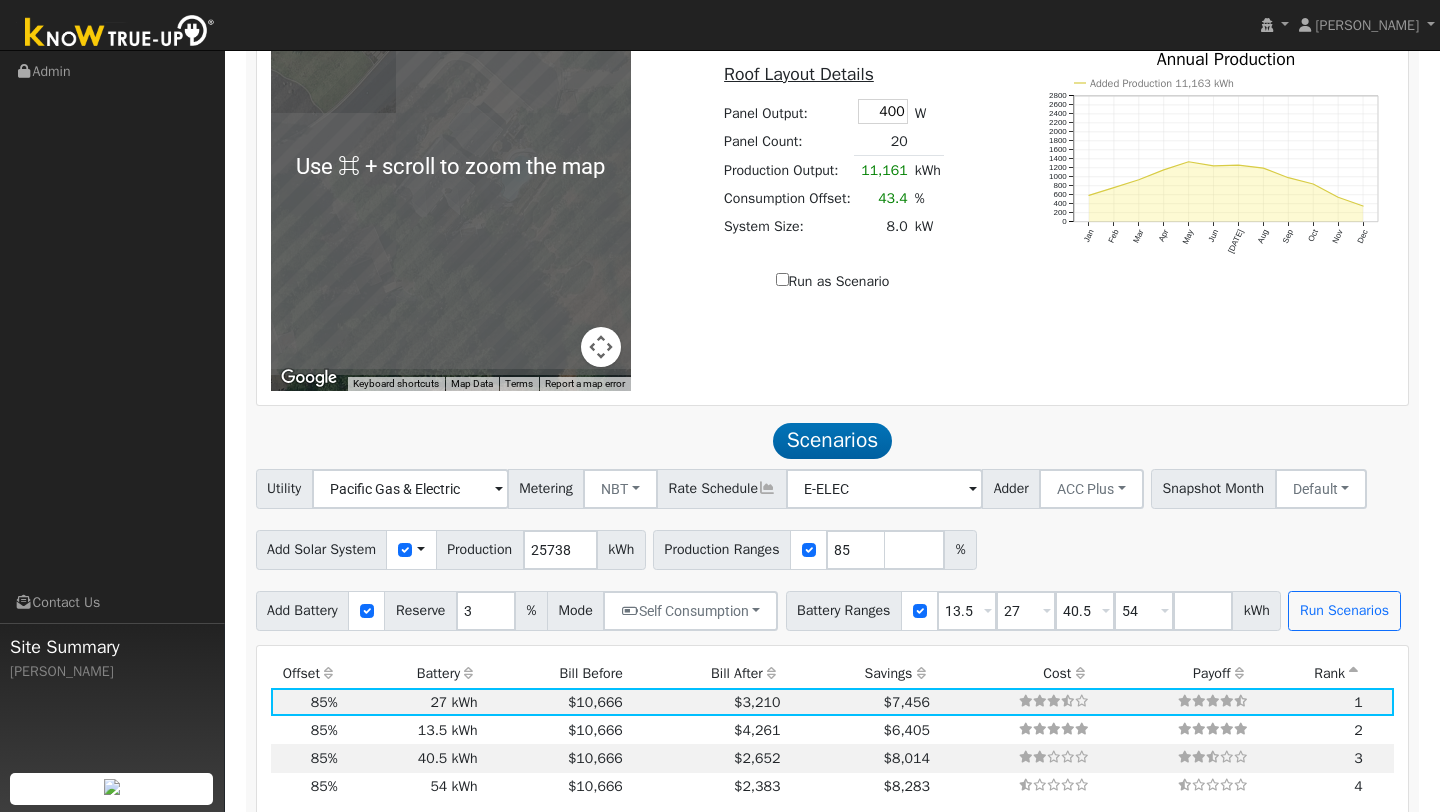 scroll, scrollTop: 1405, scrollLeft: 0, axis: vertical 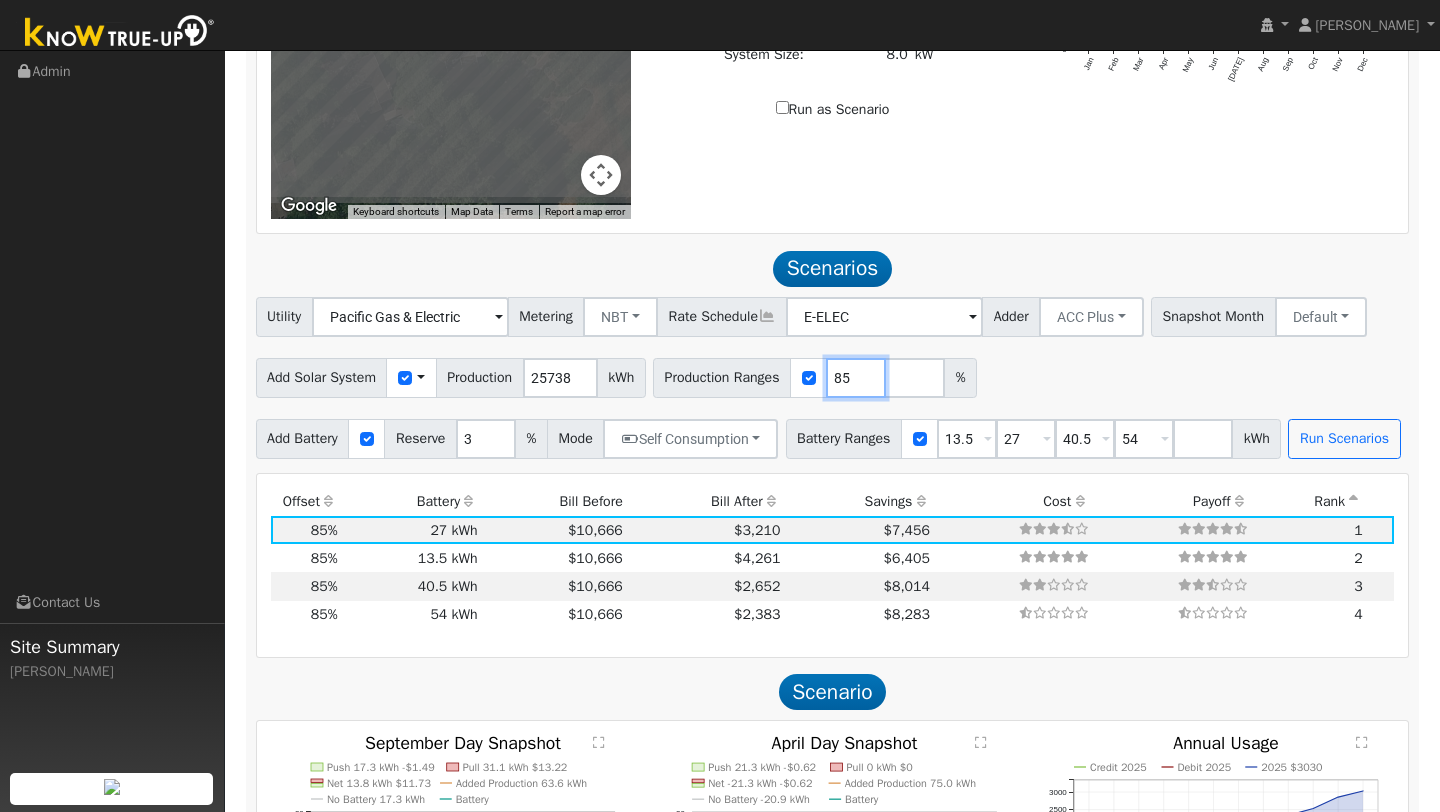 click on "85" at bounding box center [856, 378] 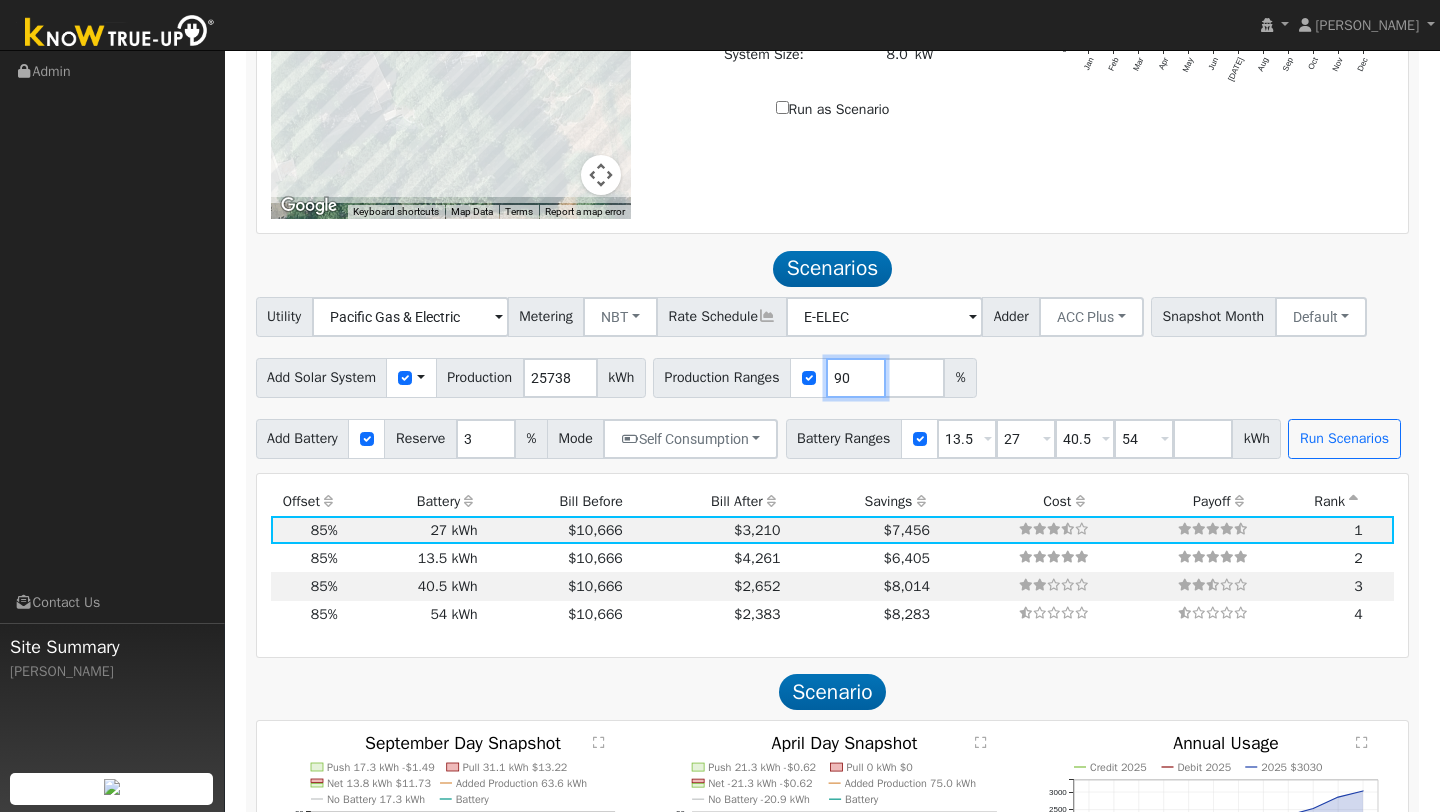 type on "90" 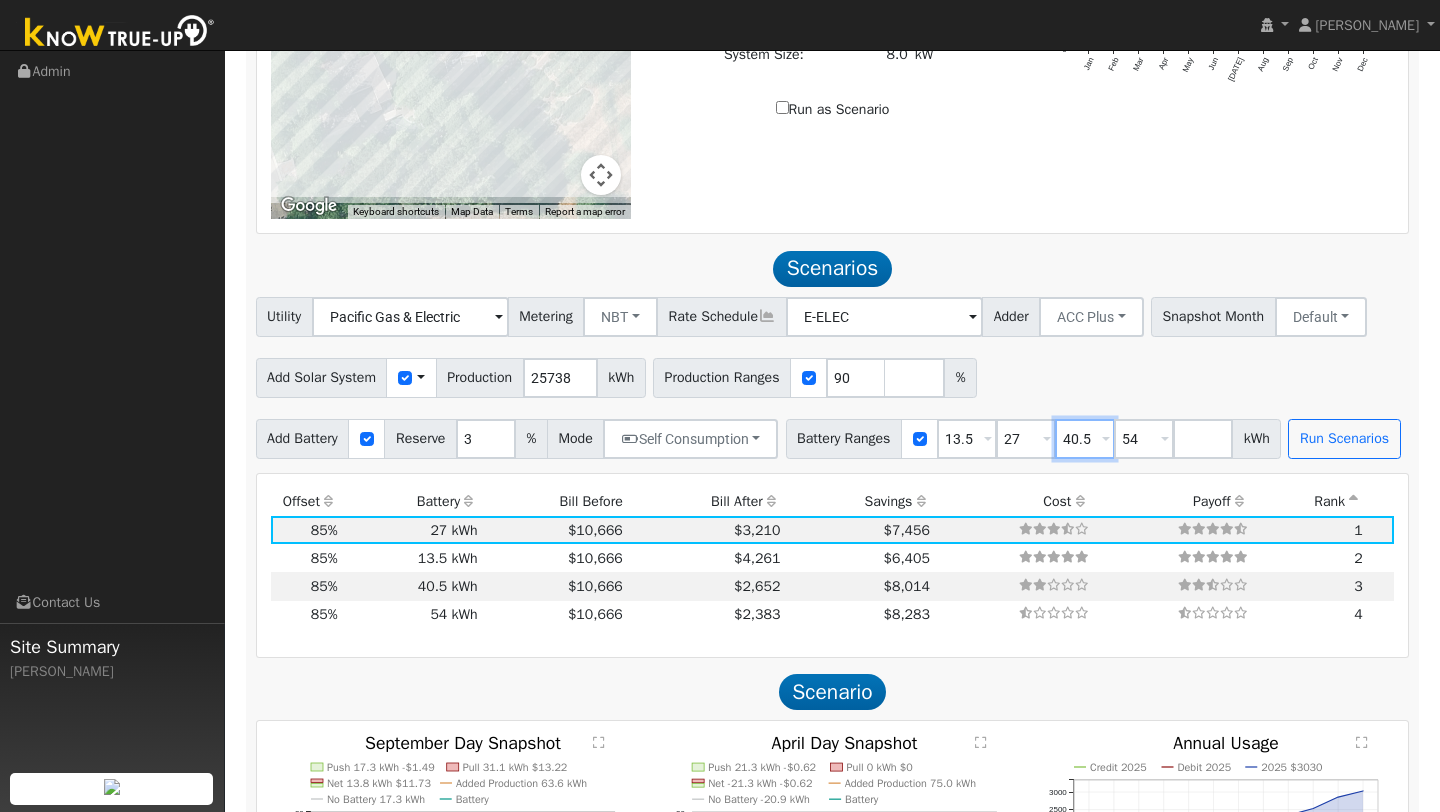 click on "40.5" at bounding box center [1085, 439] 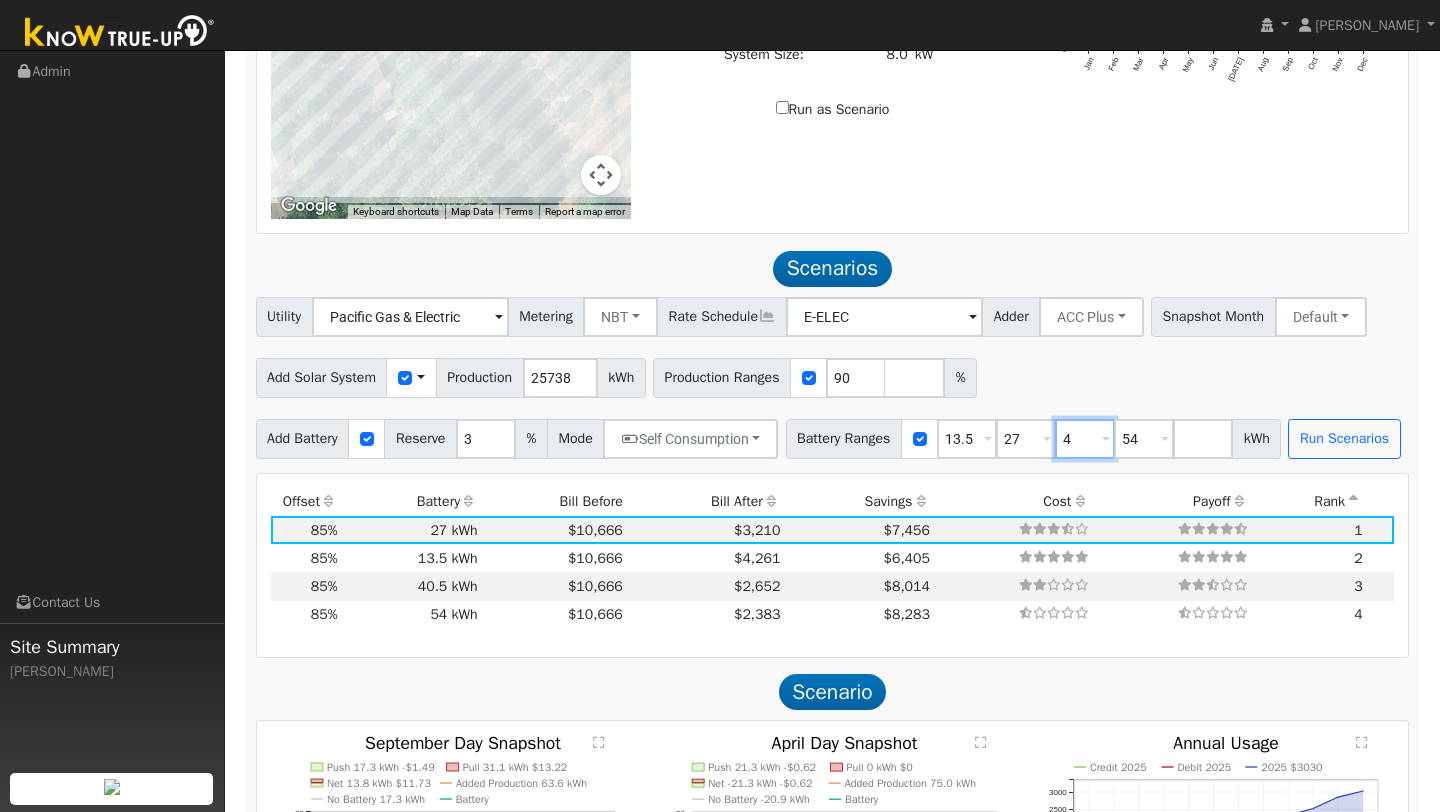 type on "54" 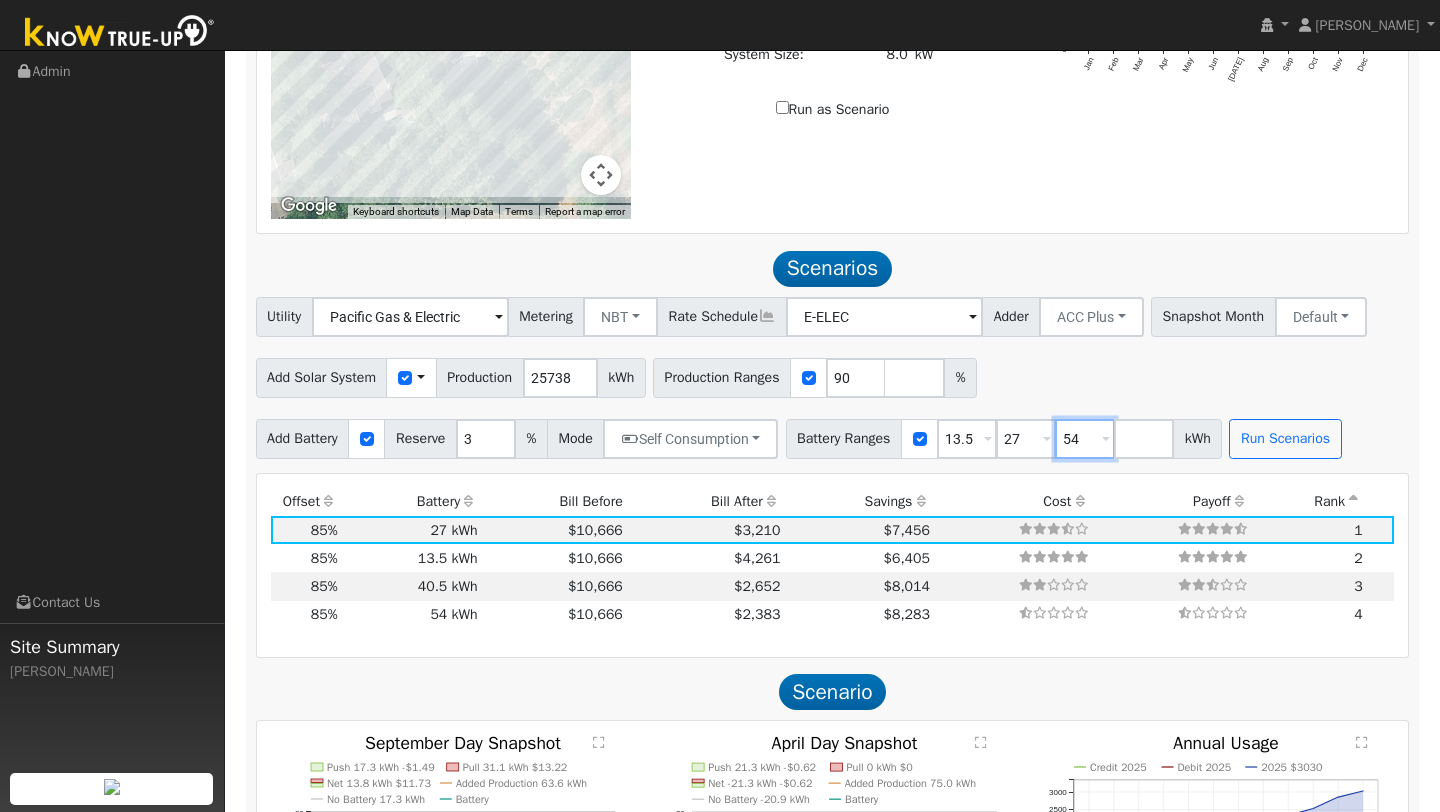 type on "5" 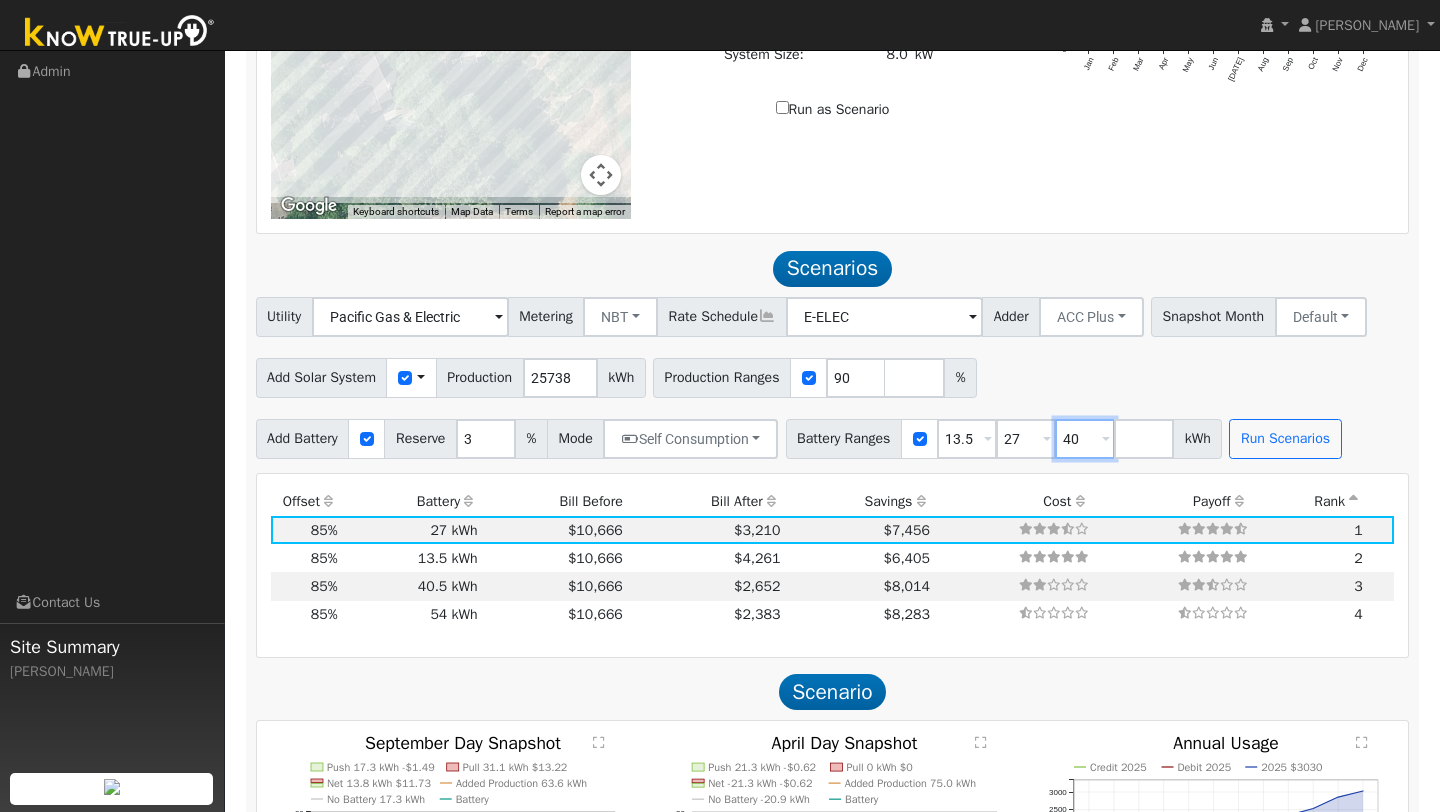type on "40.5" 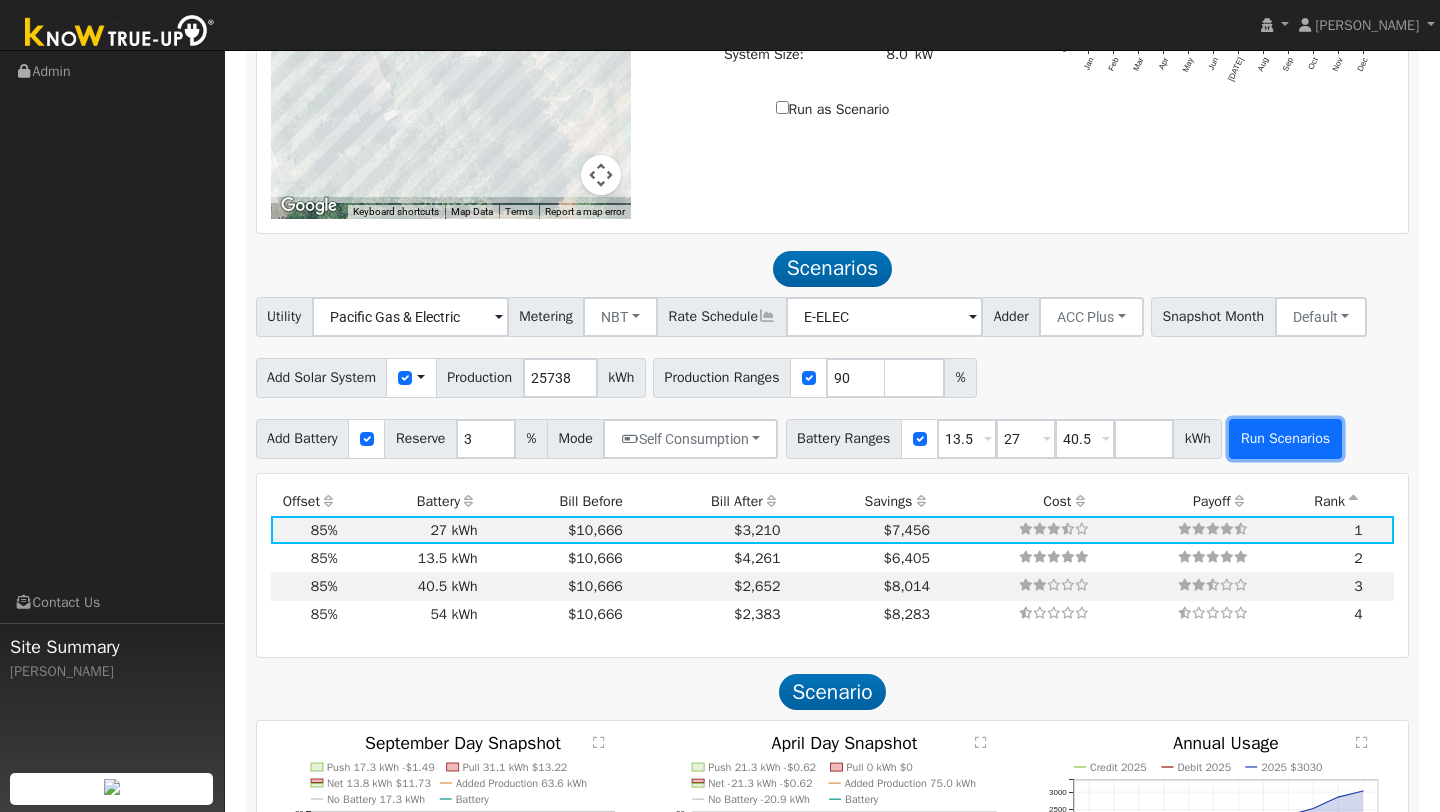 click on "Run Scenarios" at bounding box center (1285, 439) 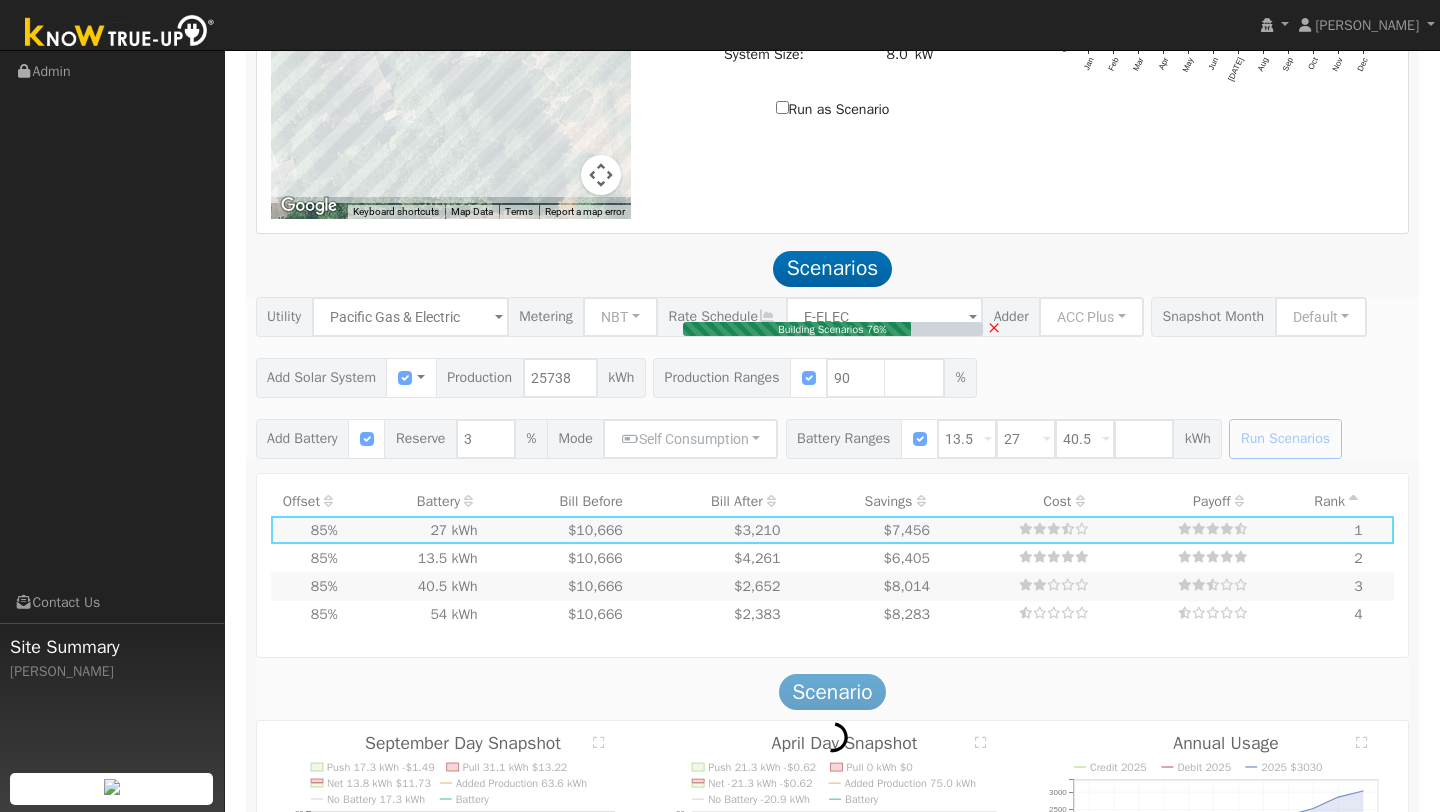 type on "15.4" 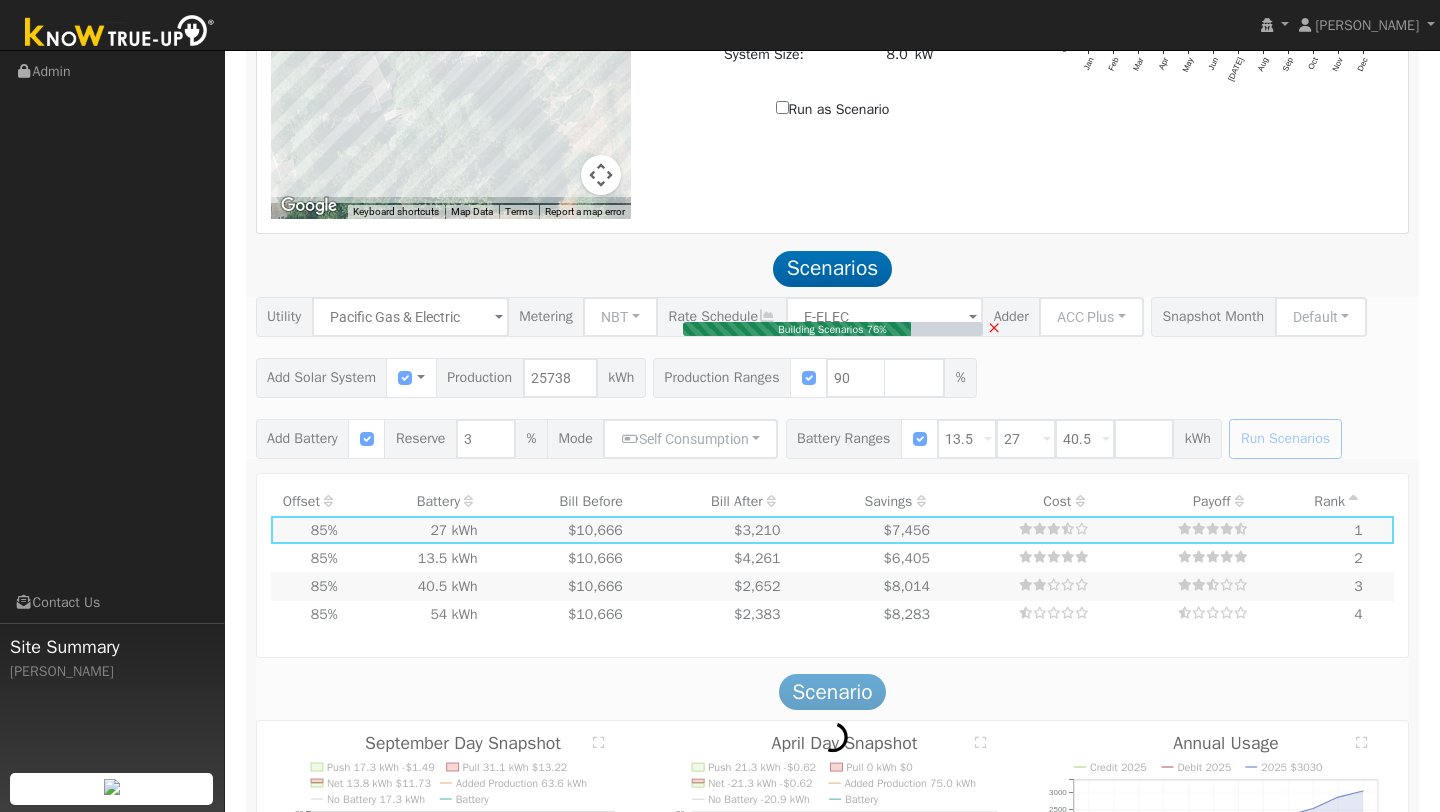 type on "$54,049" 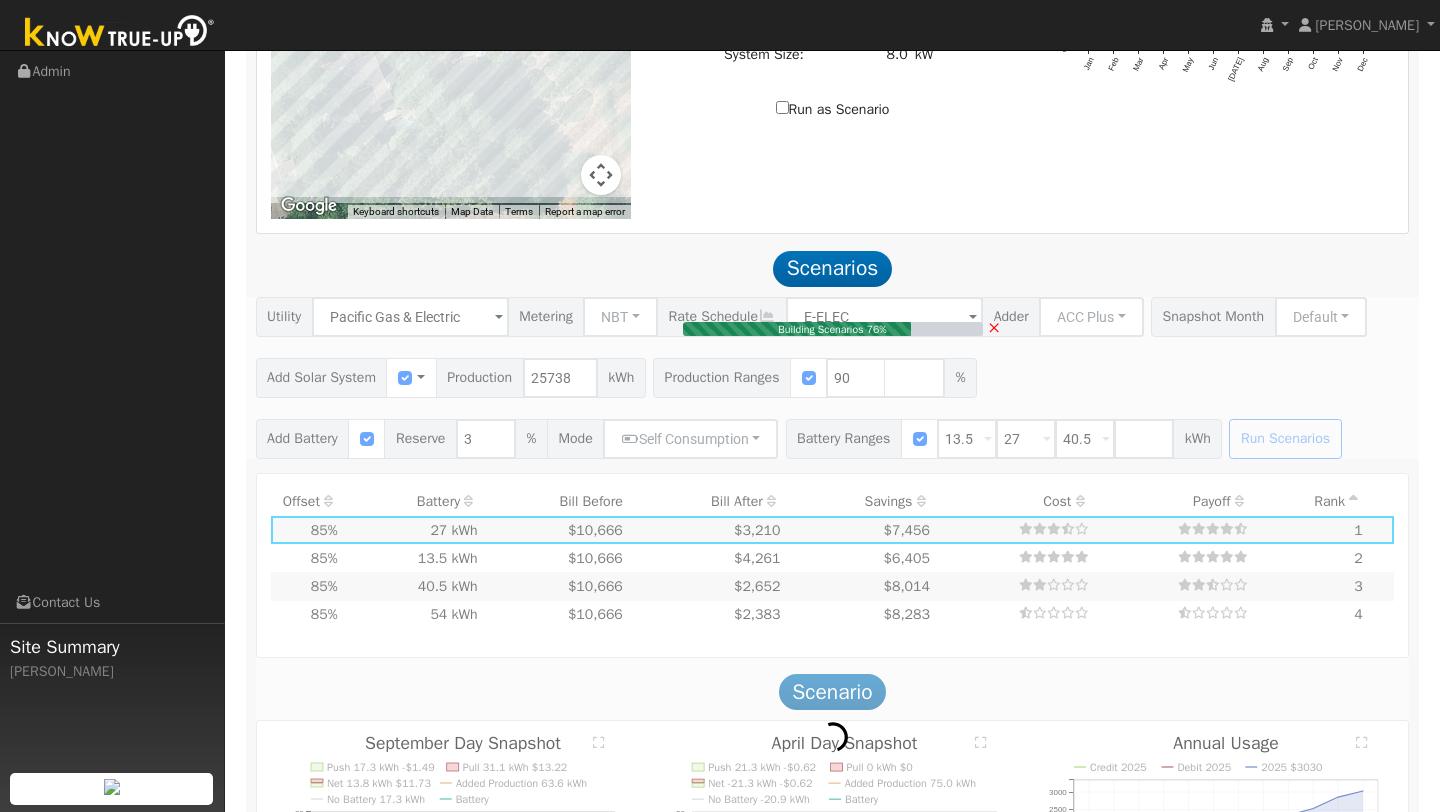 type on "$16,200" 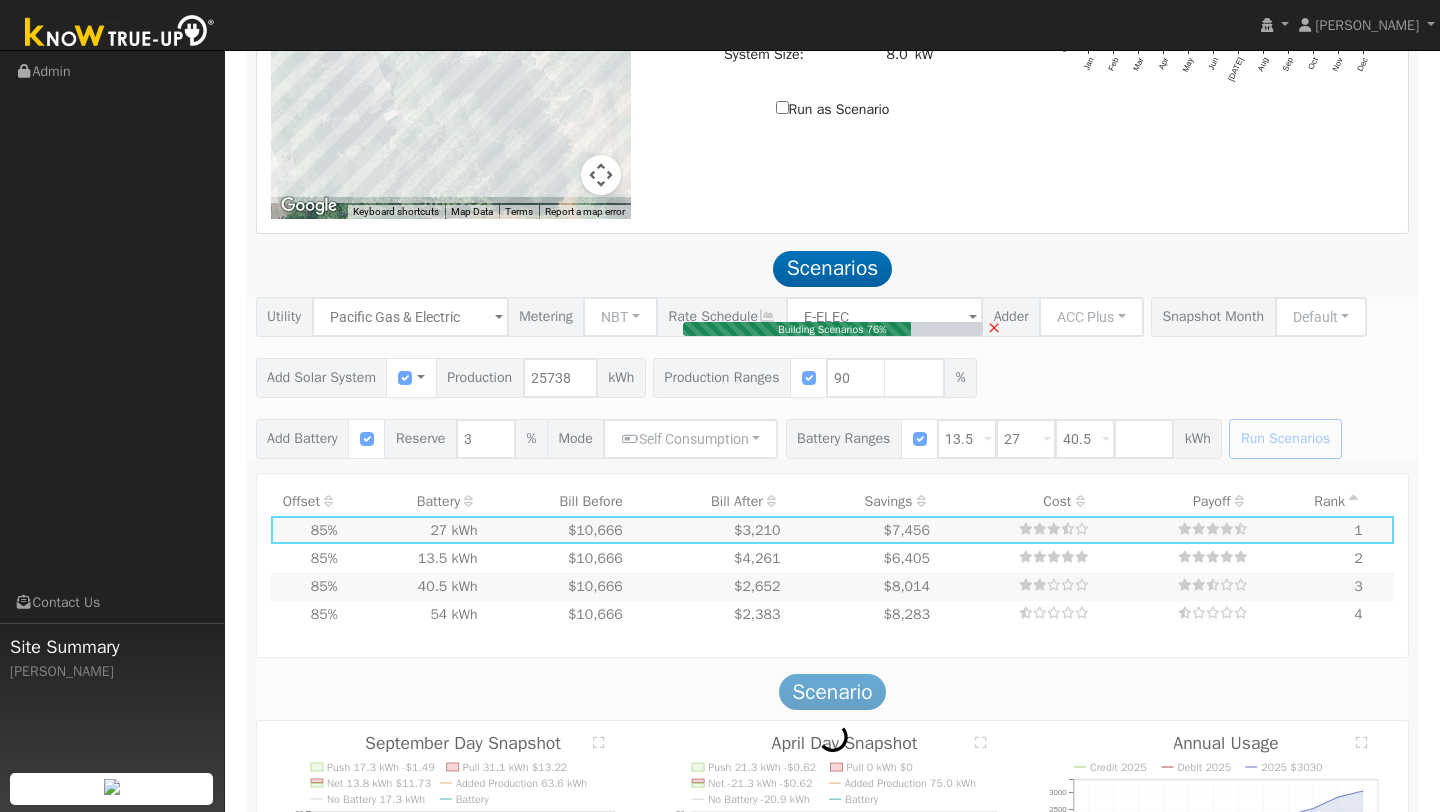 type on "$21,075" 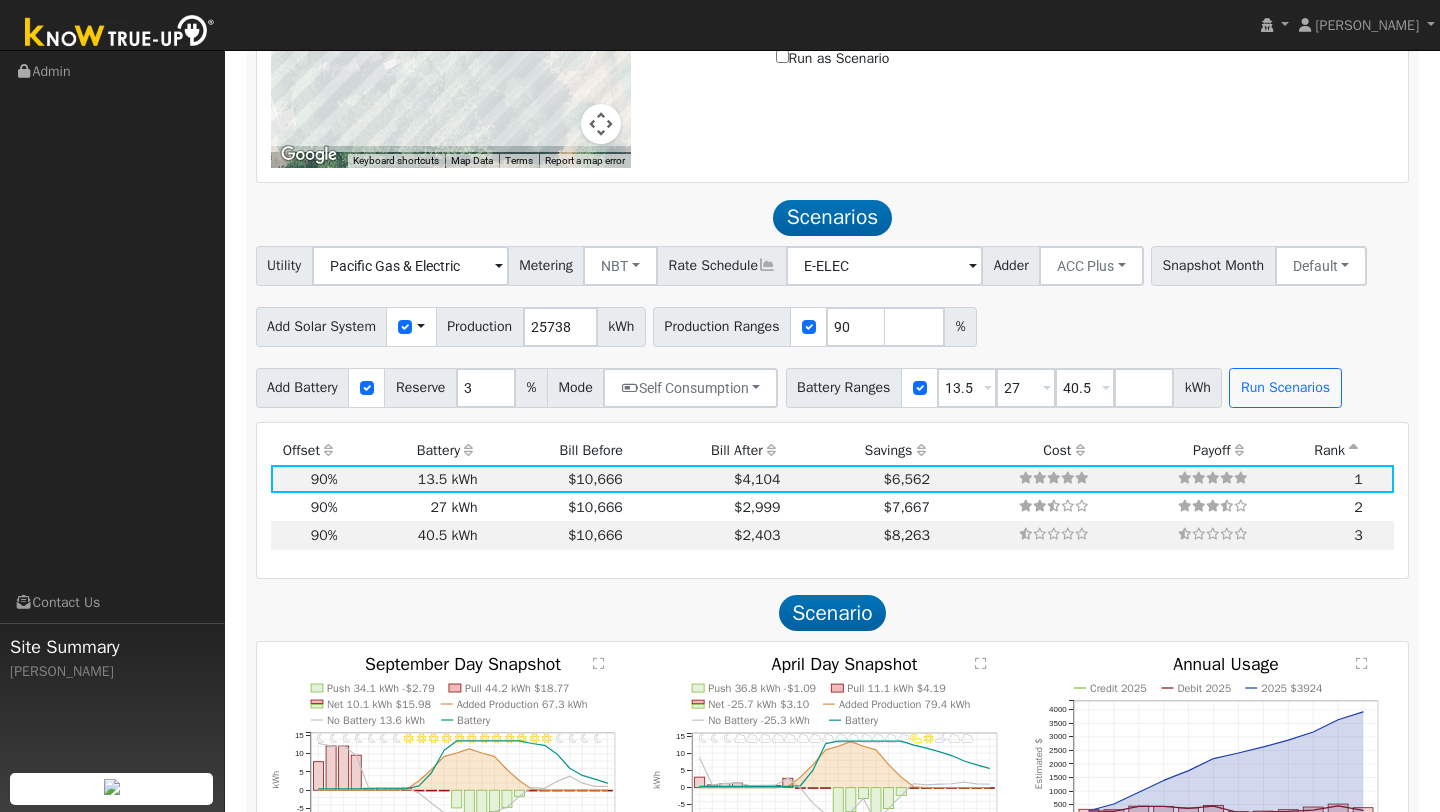 scroll, scrollTop: 1592, scrollLeft: 0, axis: vertical 